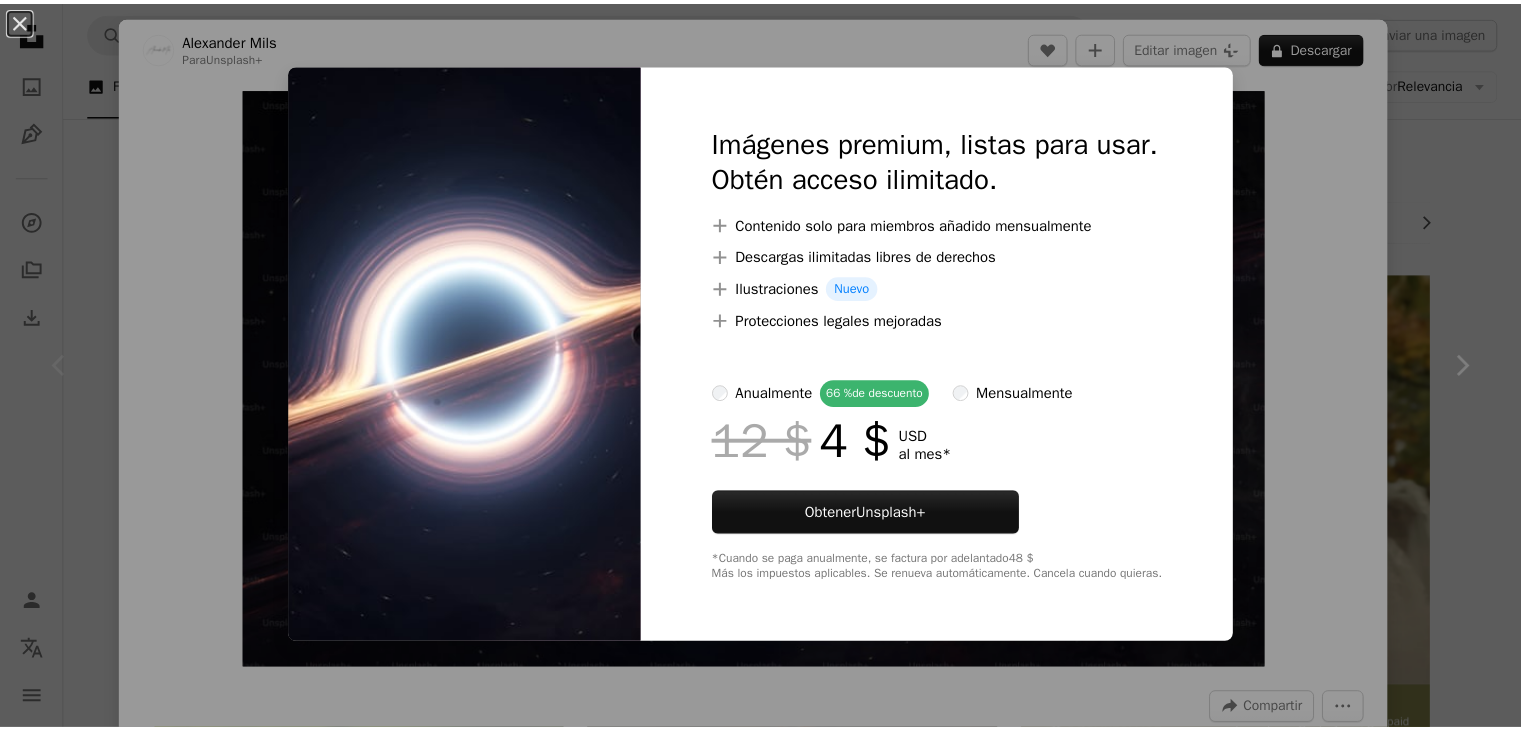 scroll, scrollTop: 0, scrollLeft: 0, axis: both 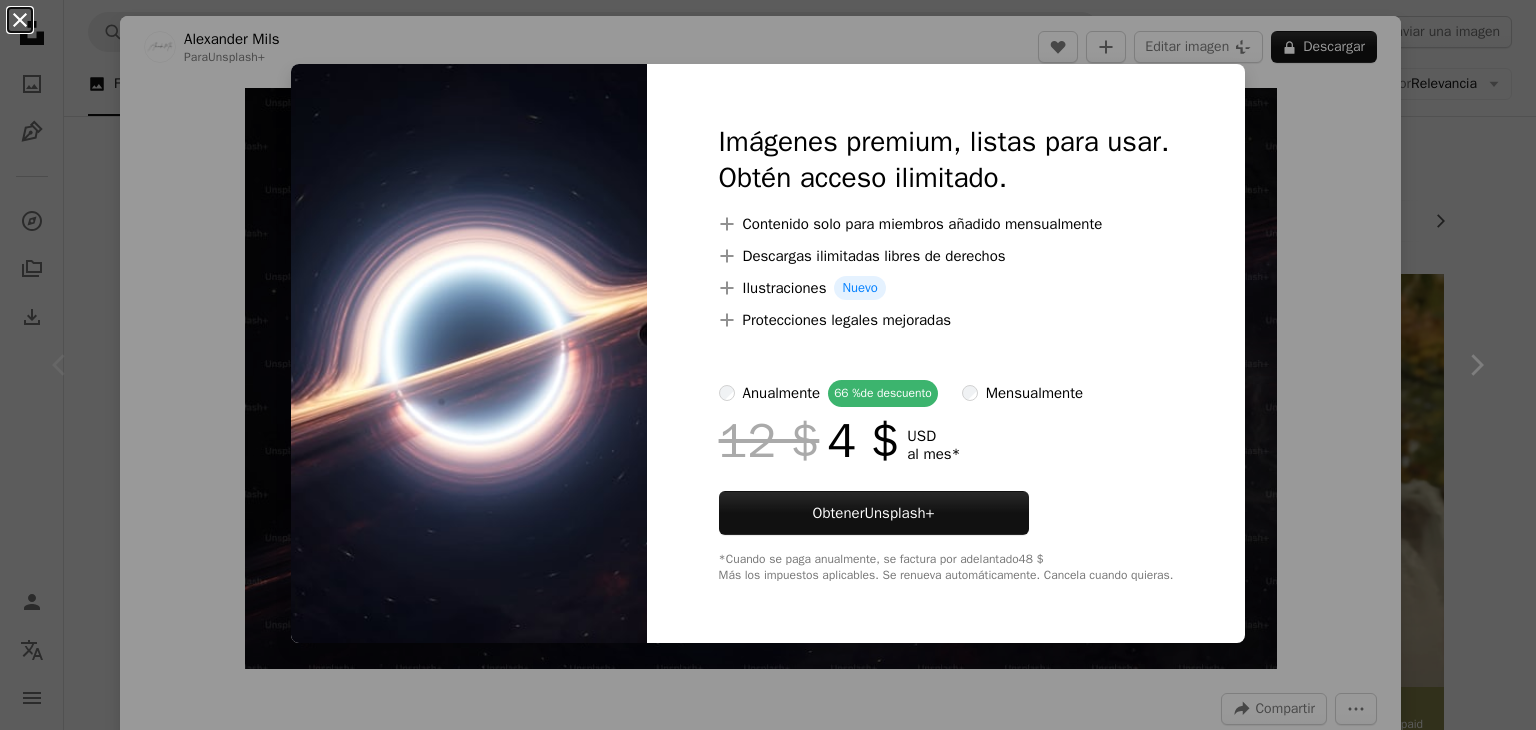 click on "An X shape" at bounding box center (20, 20) 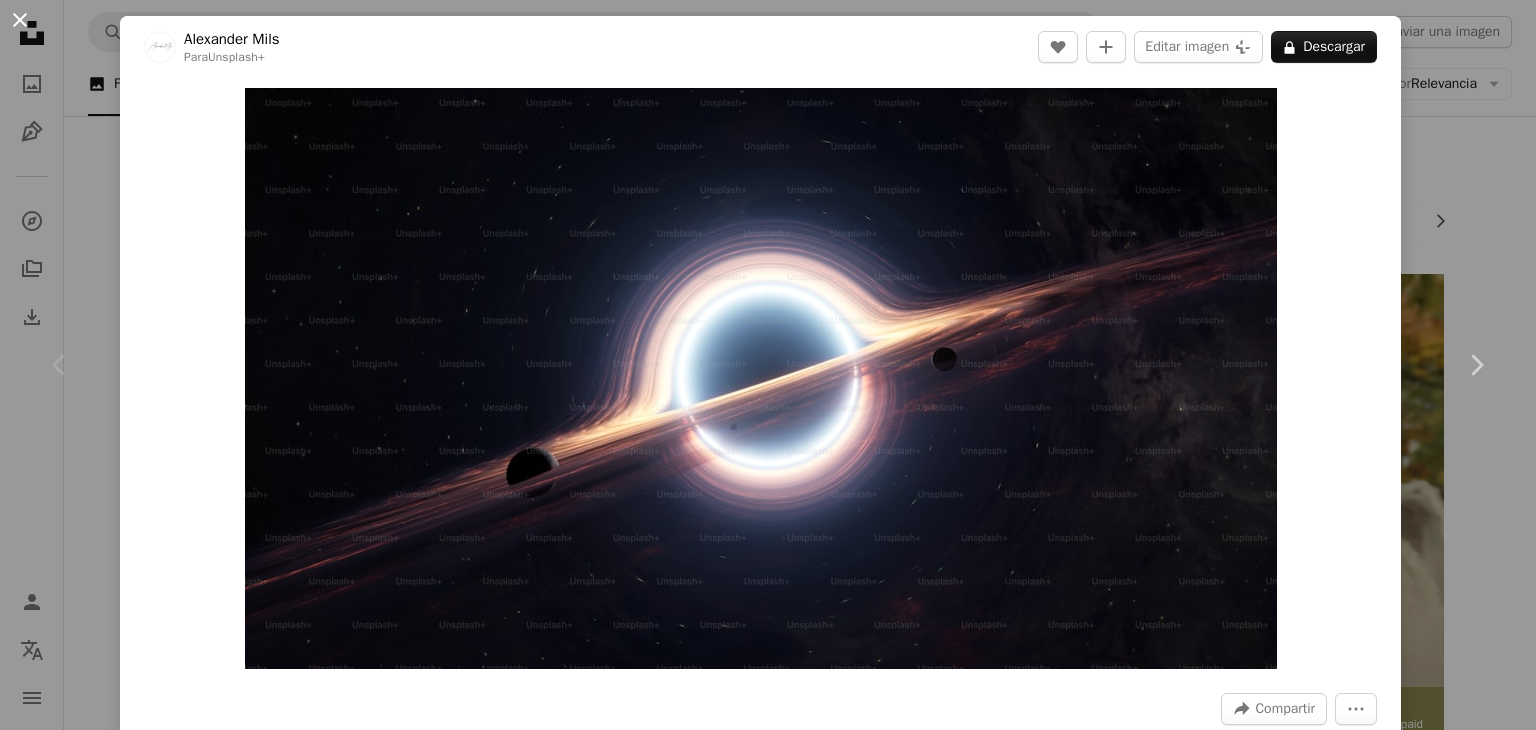 click on "An X shape" at bounding box center [20, 20] 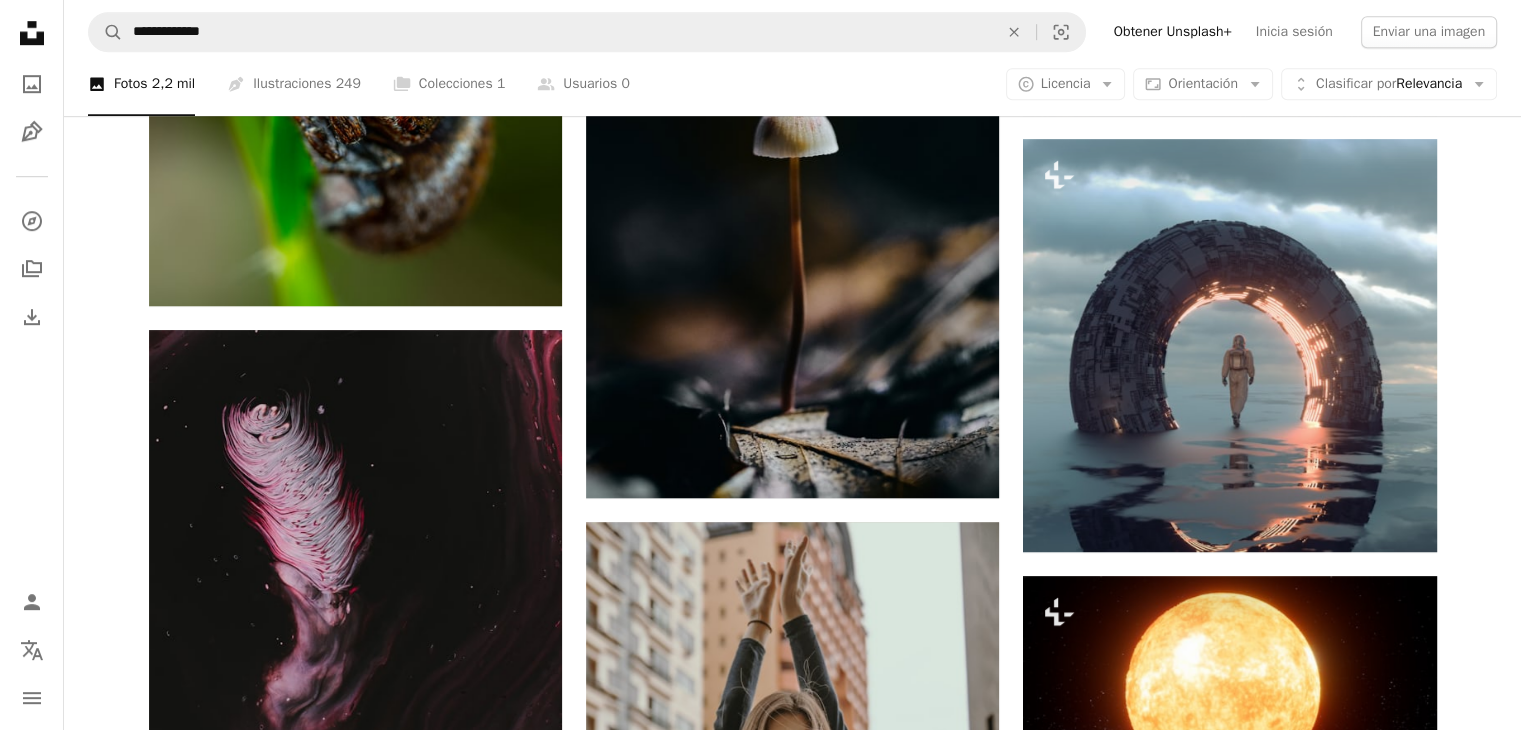 scroll, scrollTop: 1400, scrollLeft: 0, axis: vertical 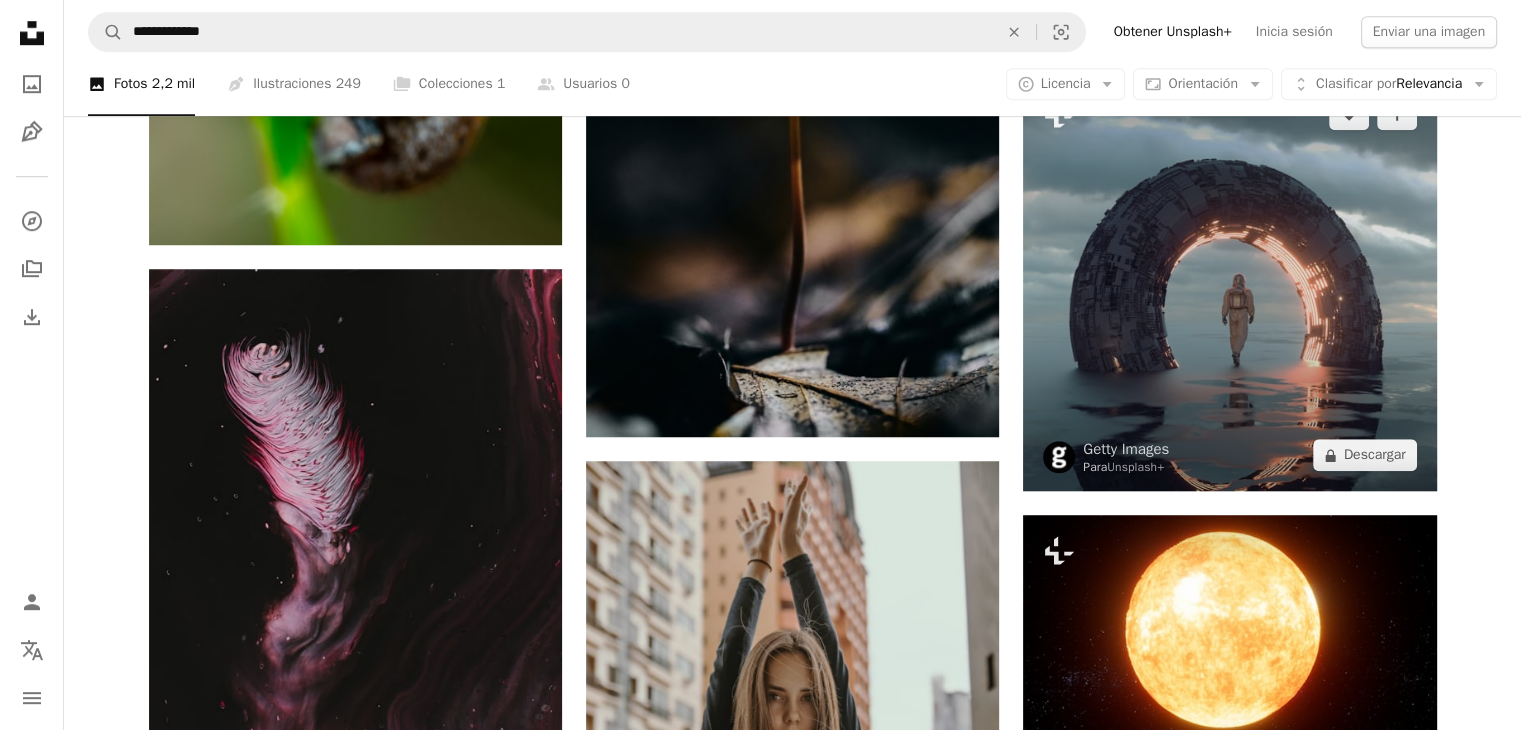 click at bounding box center [1229, 284] 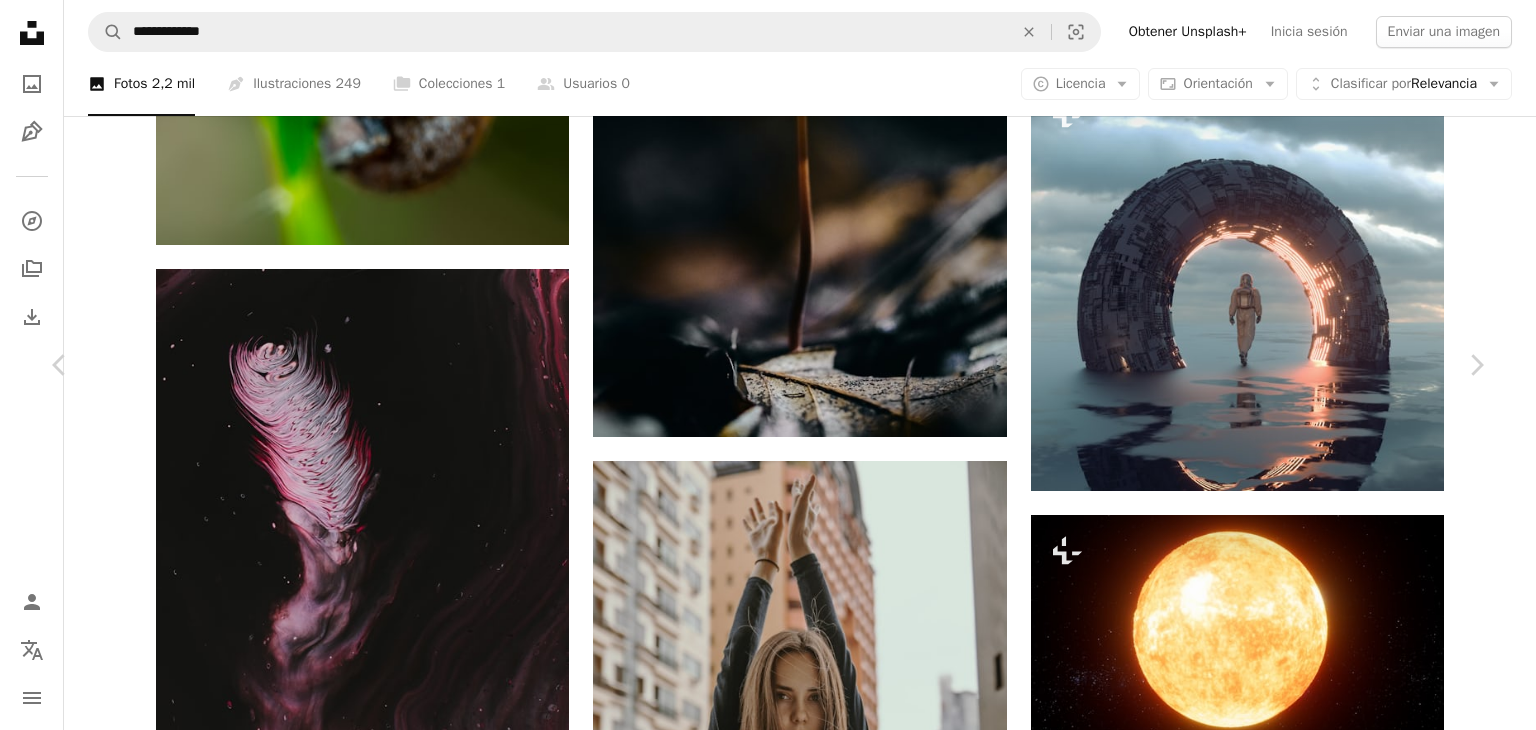 click on "An X shape" at bounding box center [20, 20] 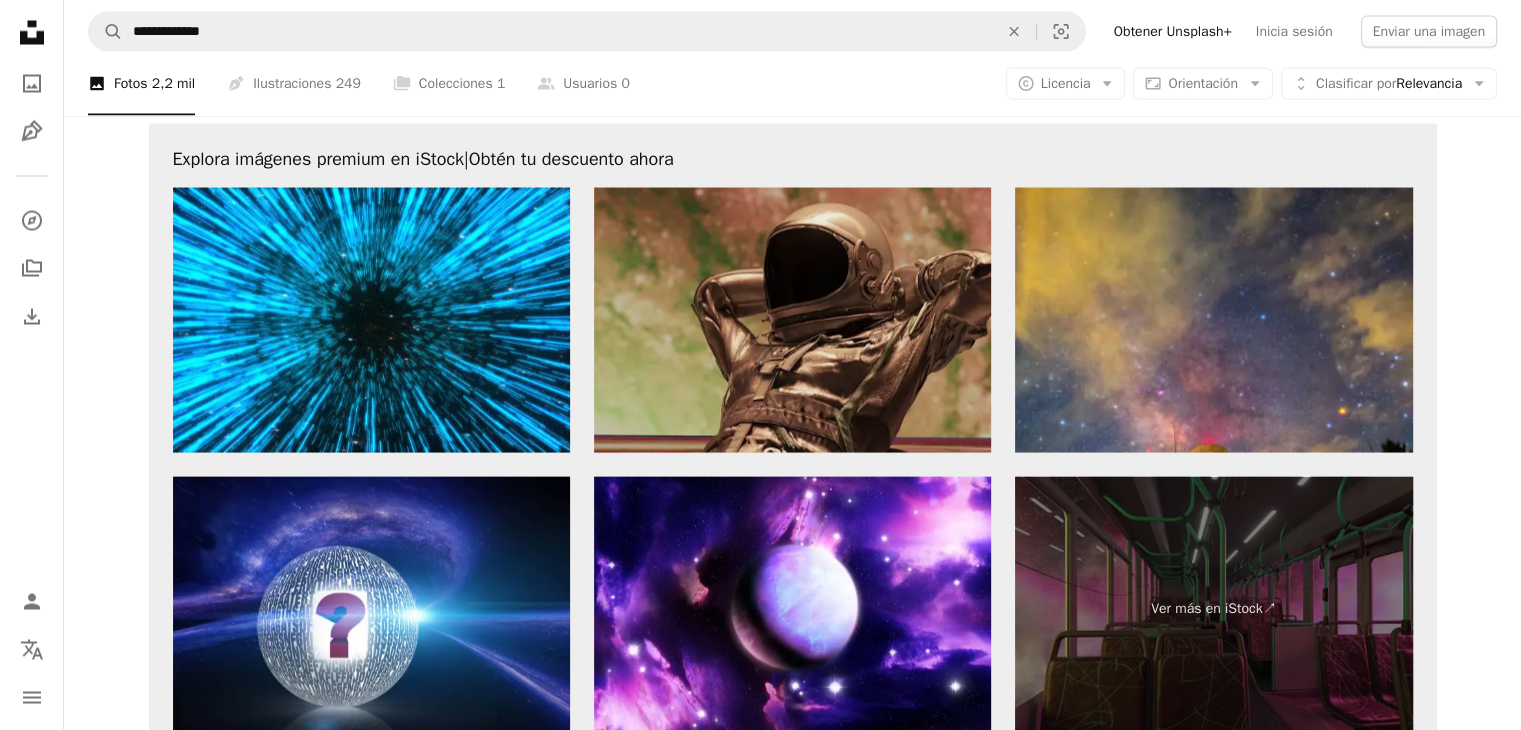 scroll, scrollTop: 3900, scrollLeft: 0, axis: vertical 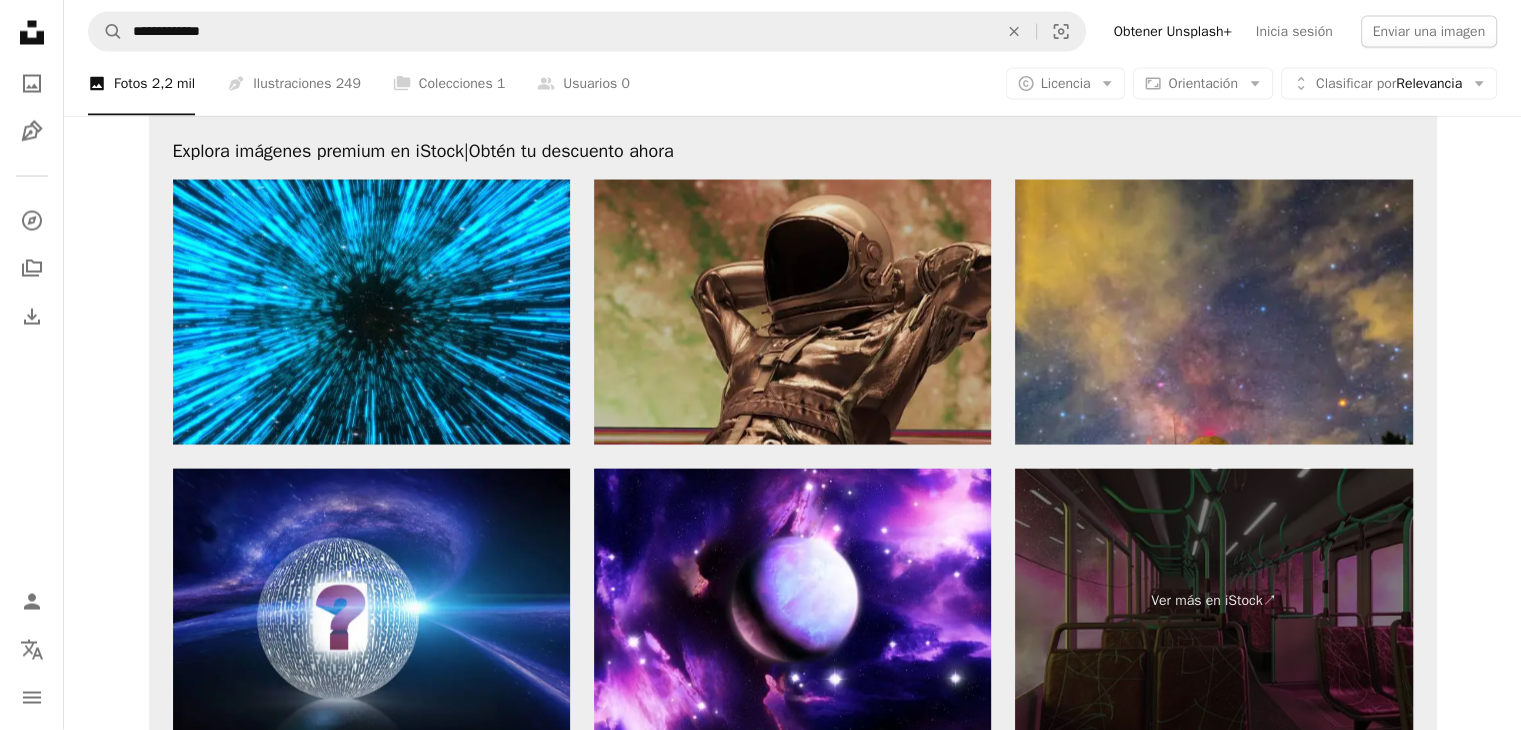 click at bounding box center [792, 312] 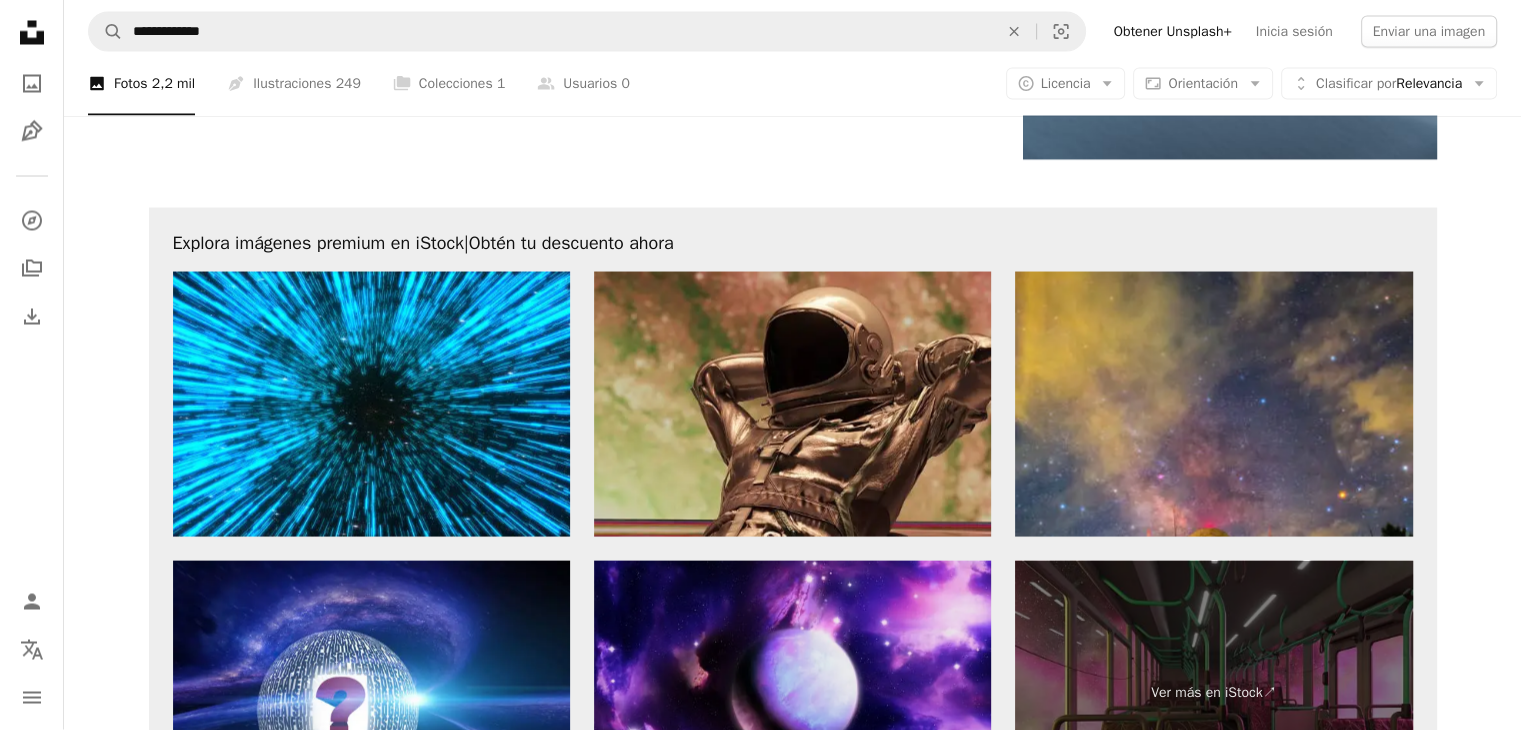 scroll, scrollTop: 3800, scrollLeft: 0, axis: vertical 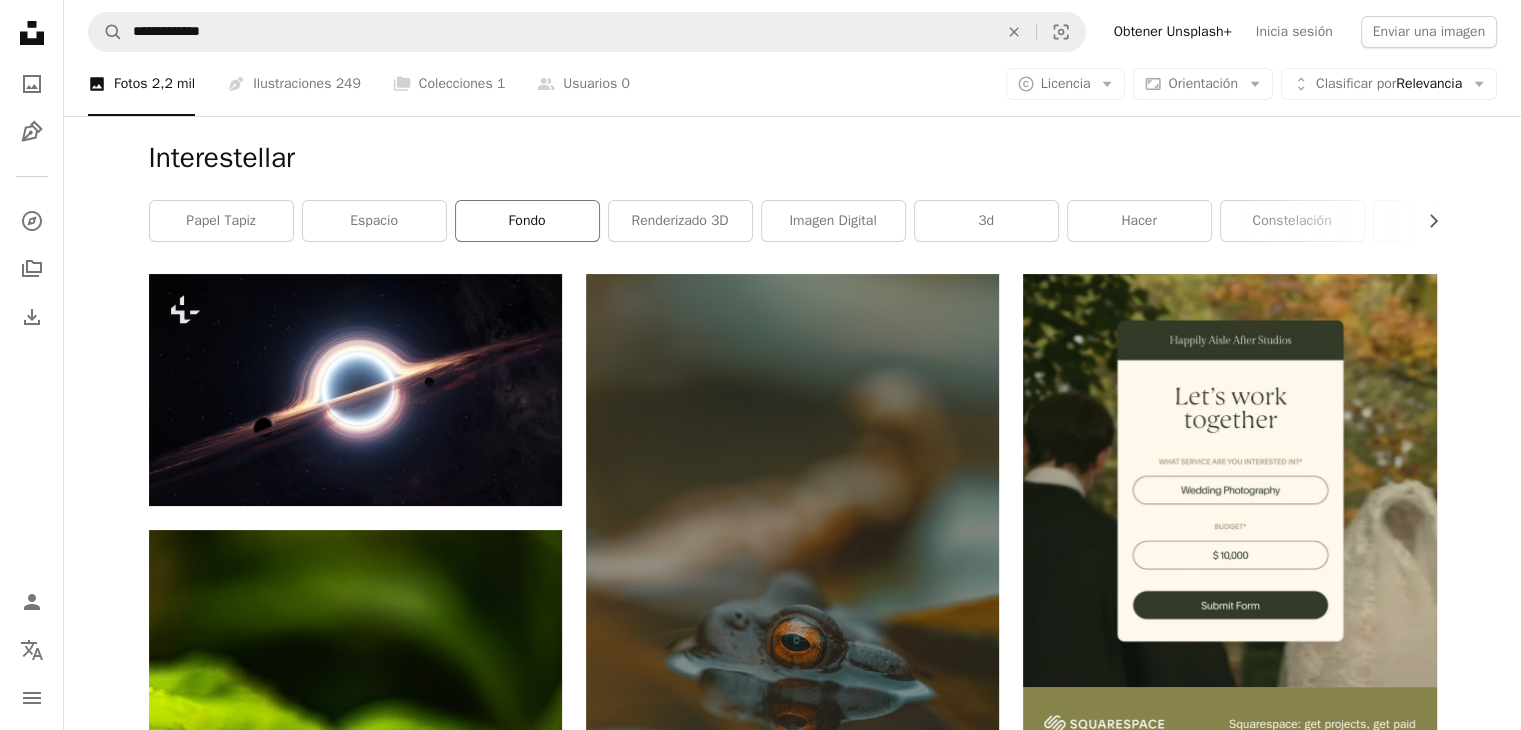 click on "fondo" at bounding box center (527, 221) 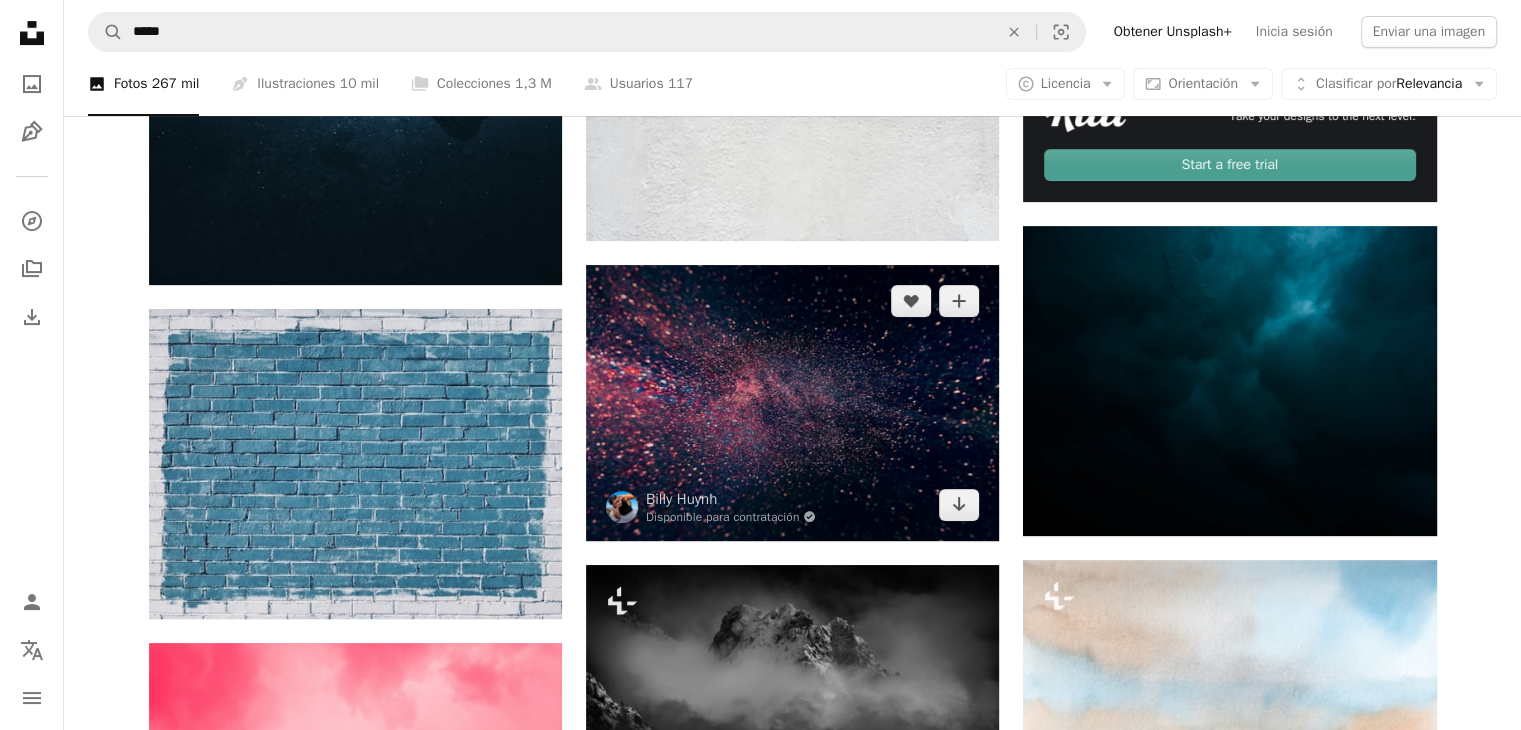 scroll, scrollTop: 600, scrollLeft: 0, axis: vertical 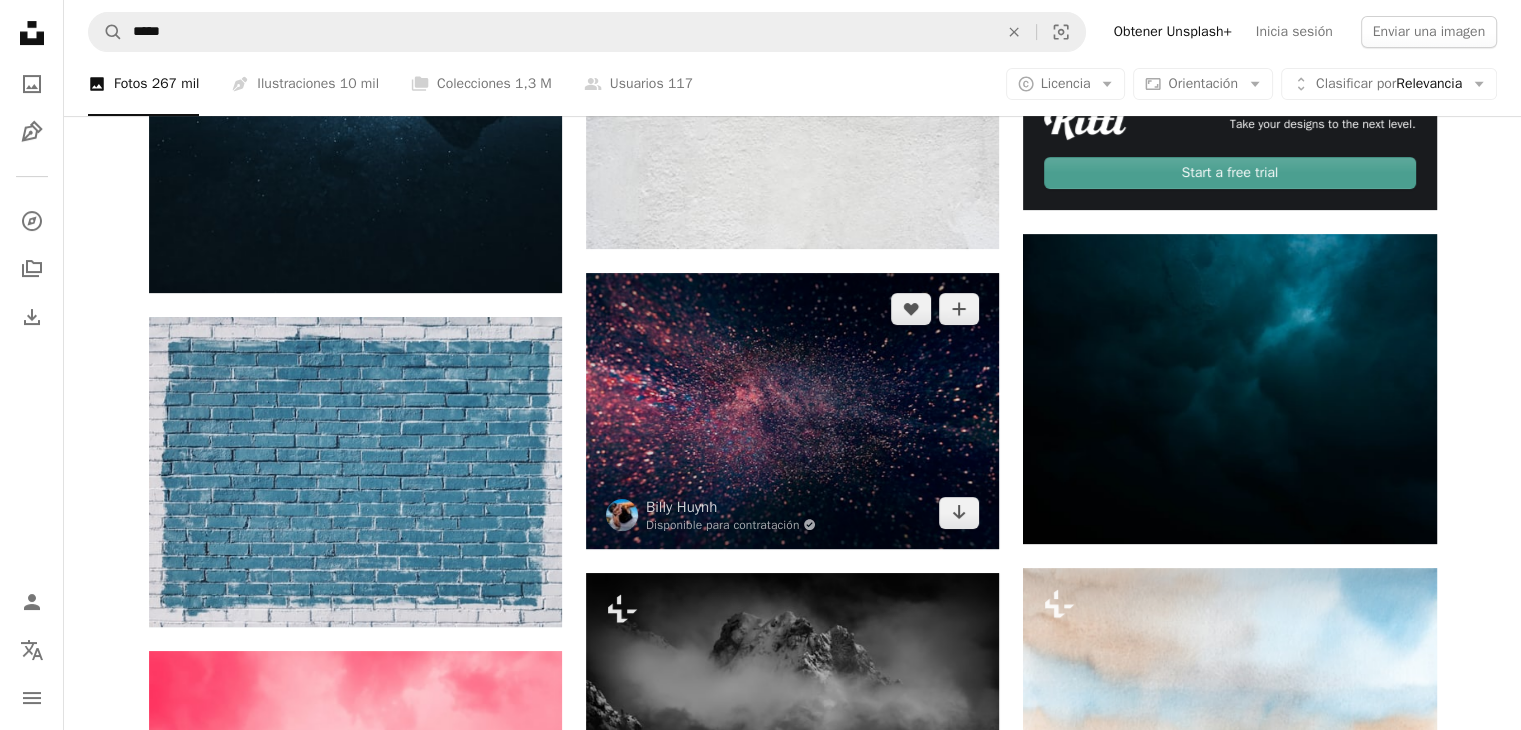 click at bounding box center (792, 410) 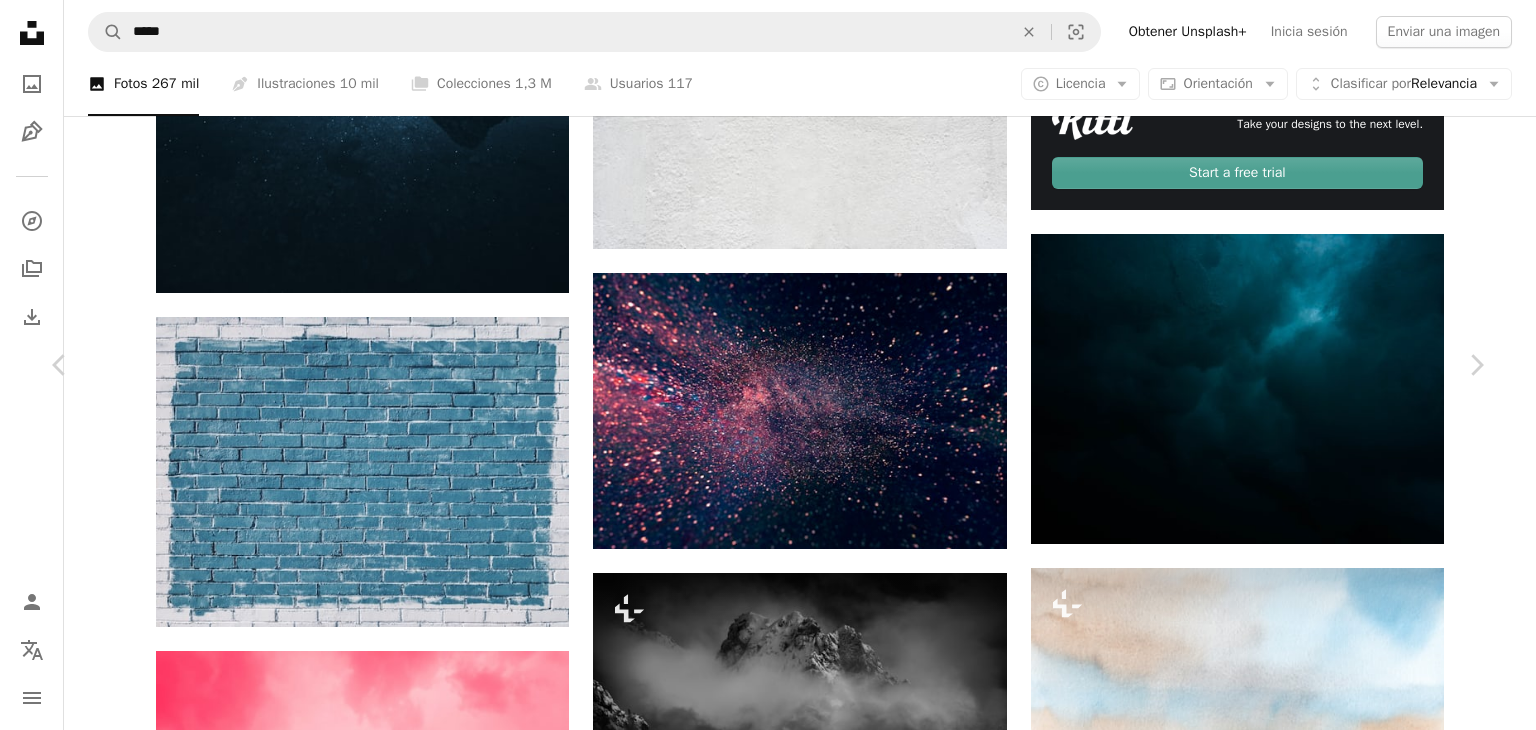 click on "An X shape" at bounding box center (20, 20) 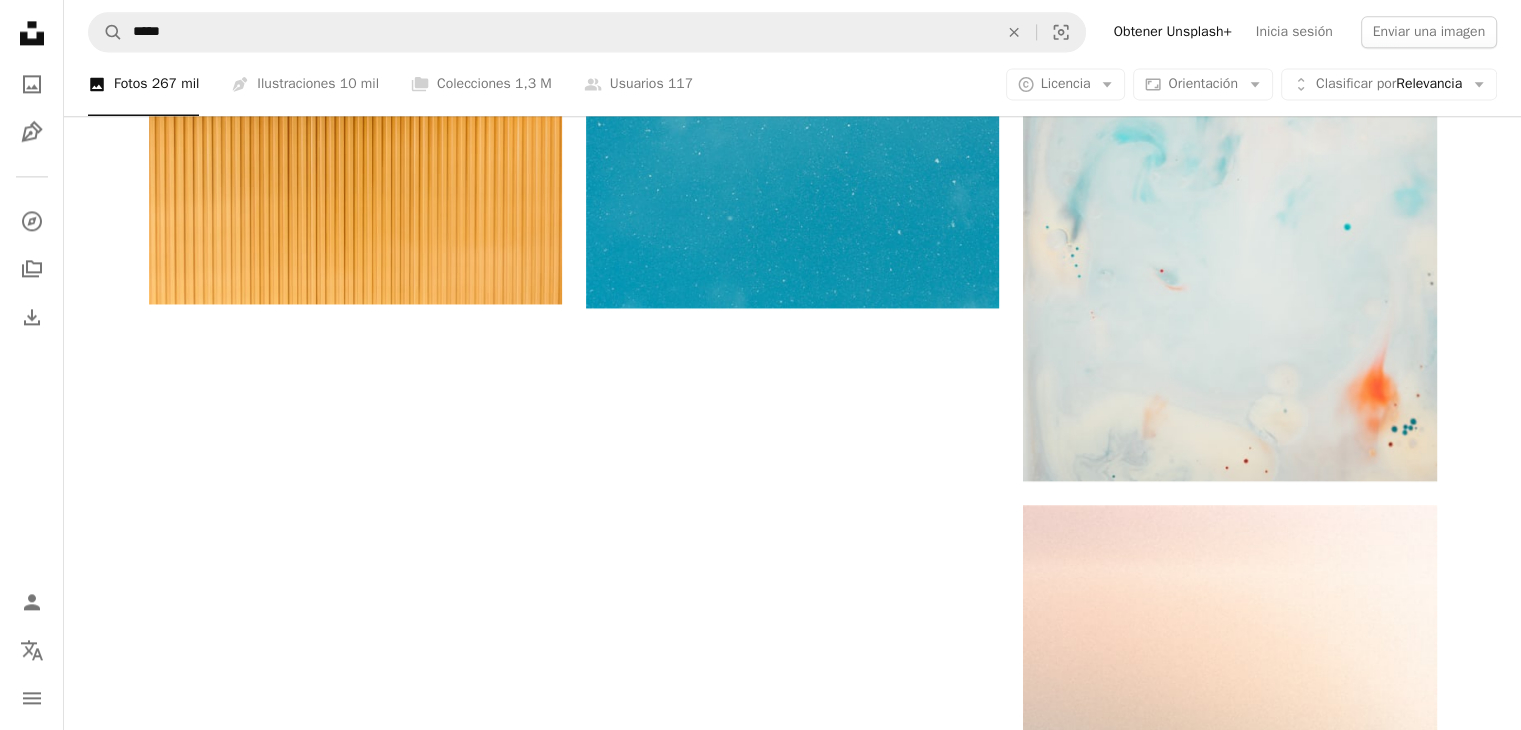 scroll, scrollTop: 3200, scrollLeft: 0, axis: vertical 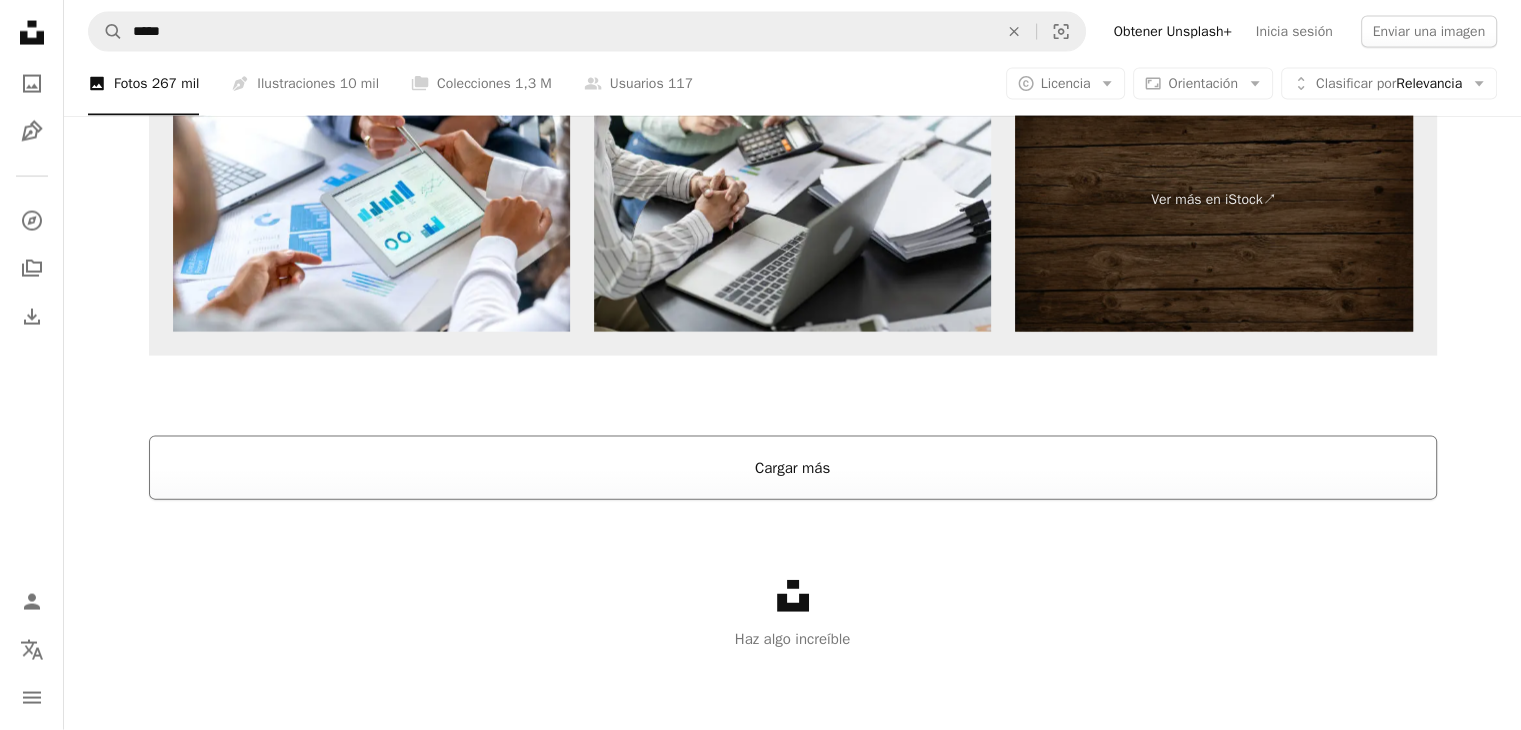 click on "Cargar más" at bounding box center (793, 468) 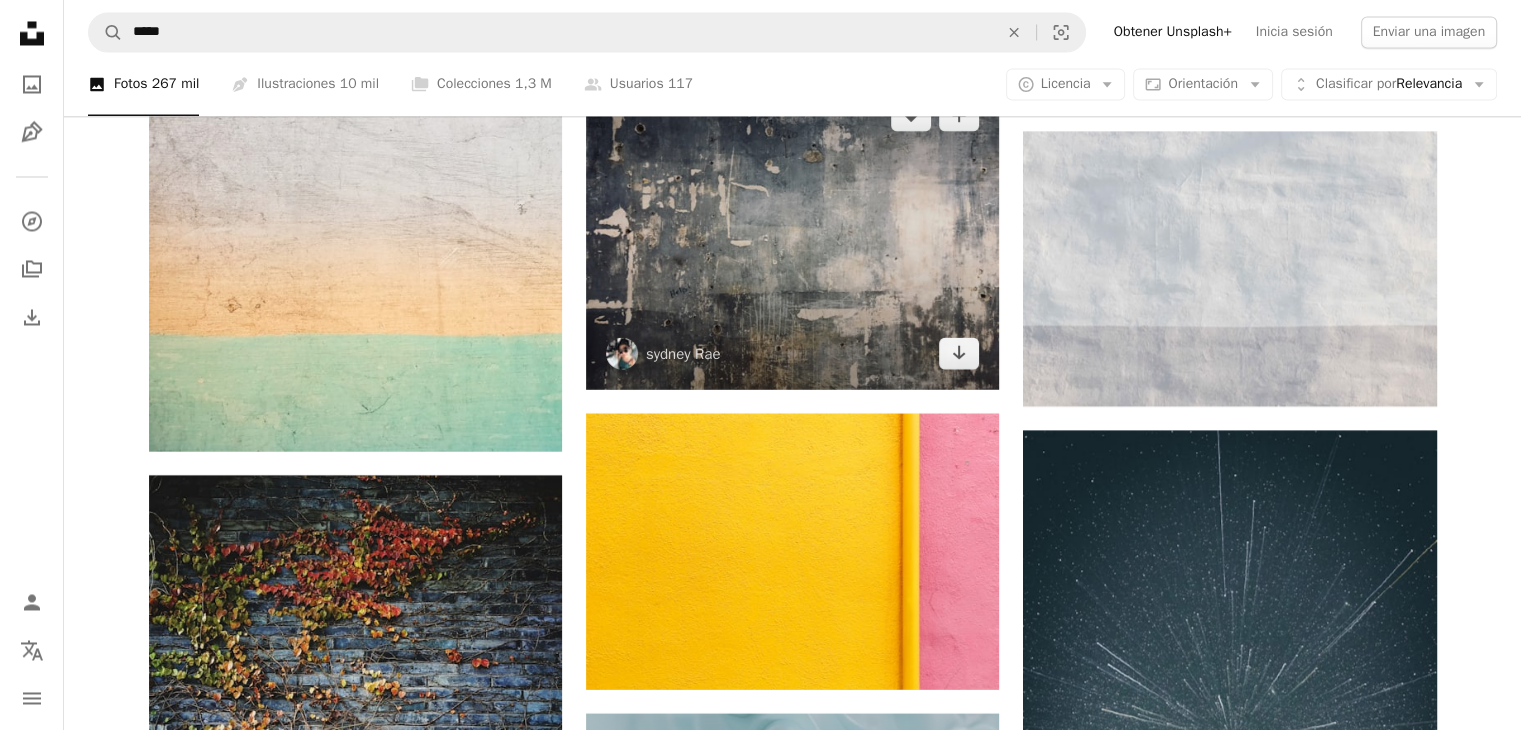 scroll, scrollTop: 11288, scrollLeft: 0, axis: vertical 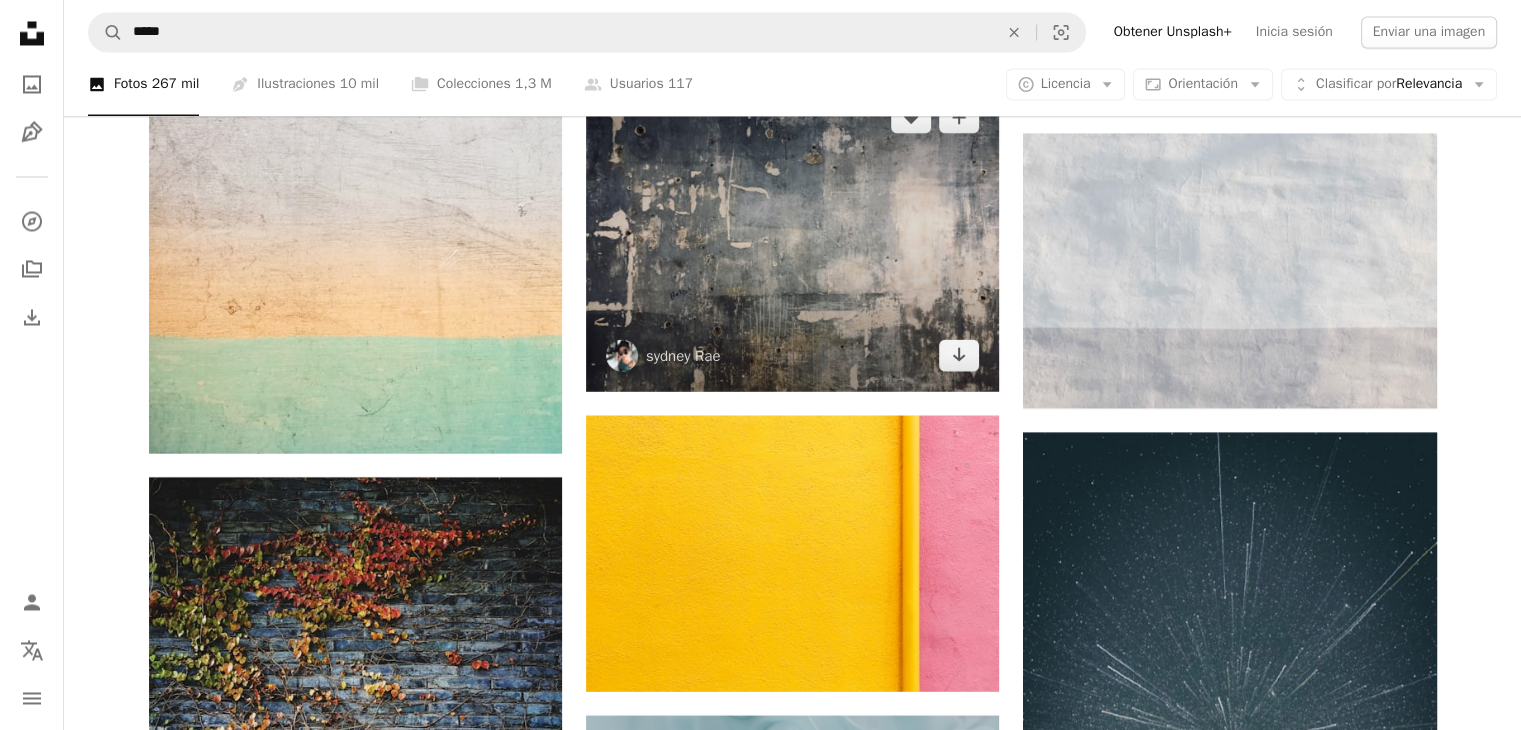 click at bounding box center [792, 236] 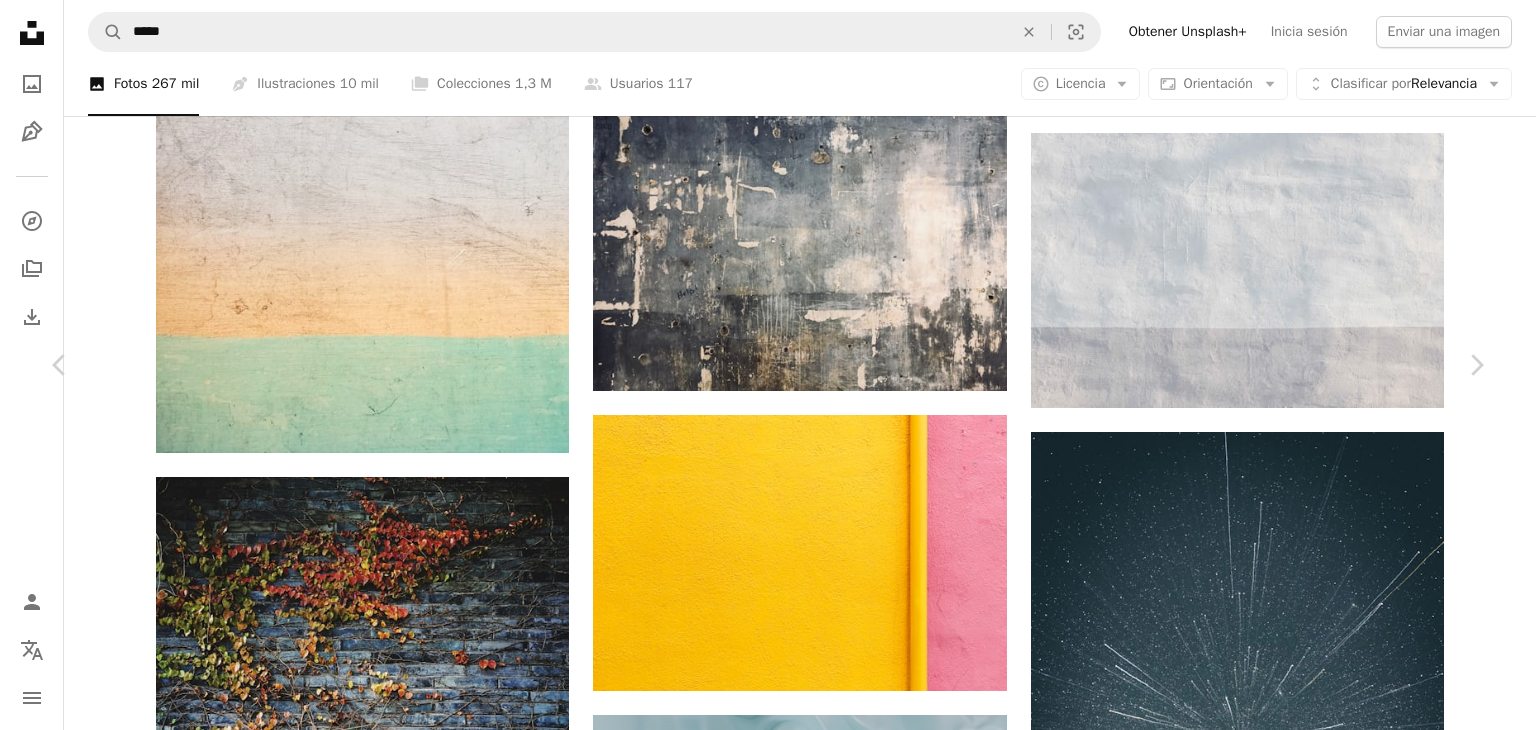 click on "An X shape" at bounding box center [20, 20] 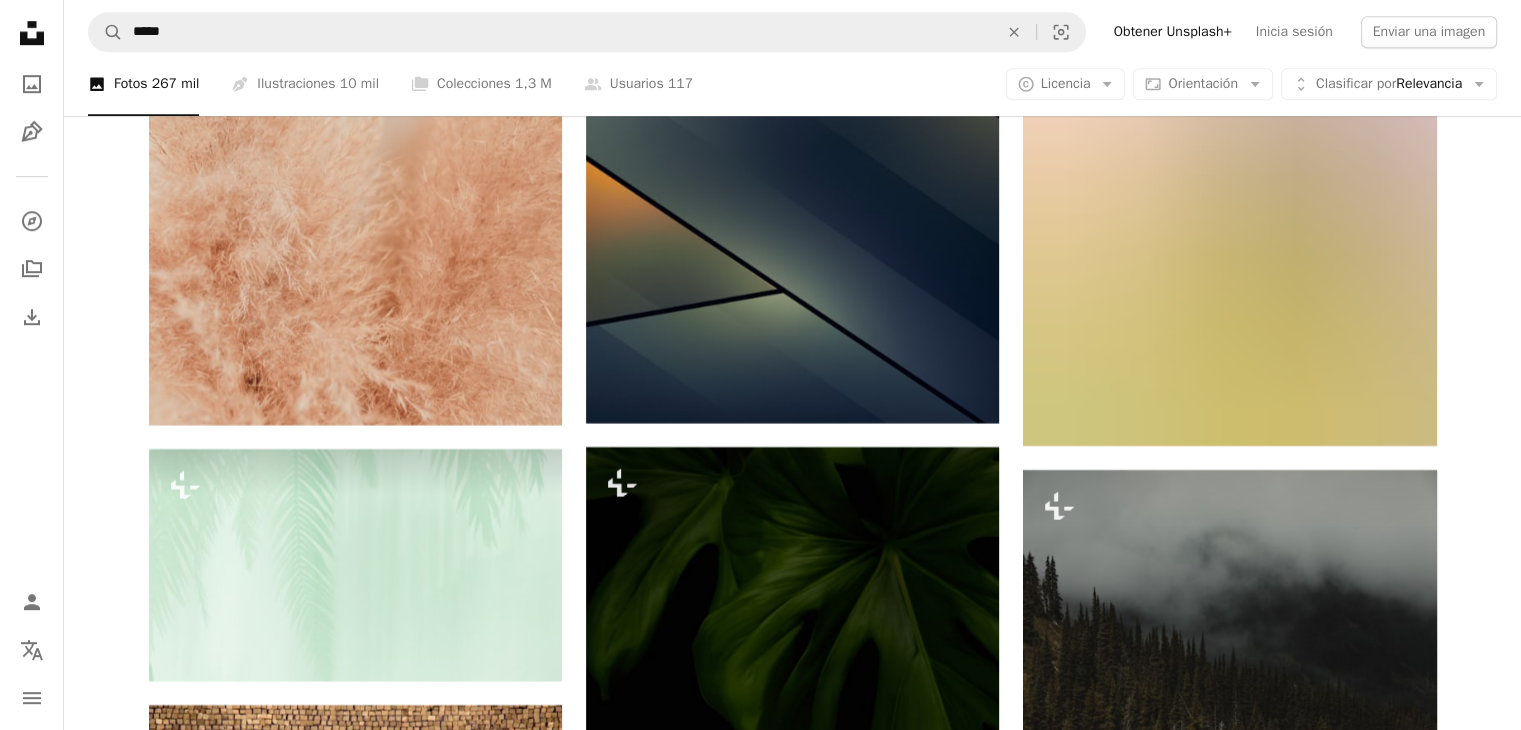 scroll, scrollTop: 16988, scrollLeft: 0, axis: vertical 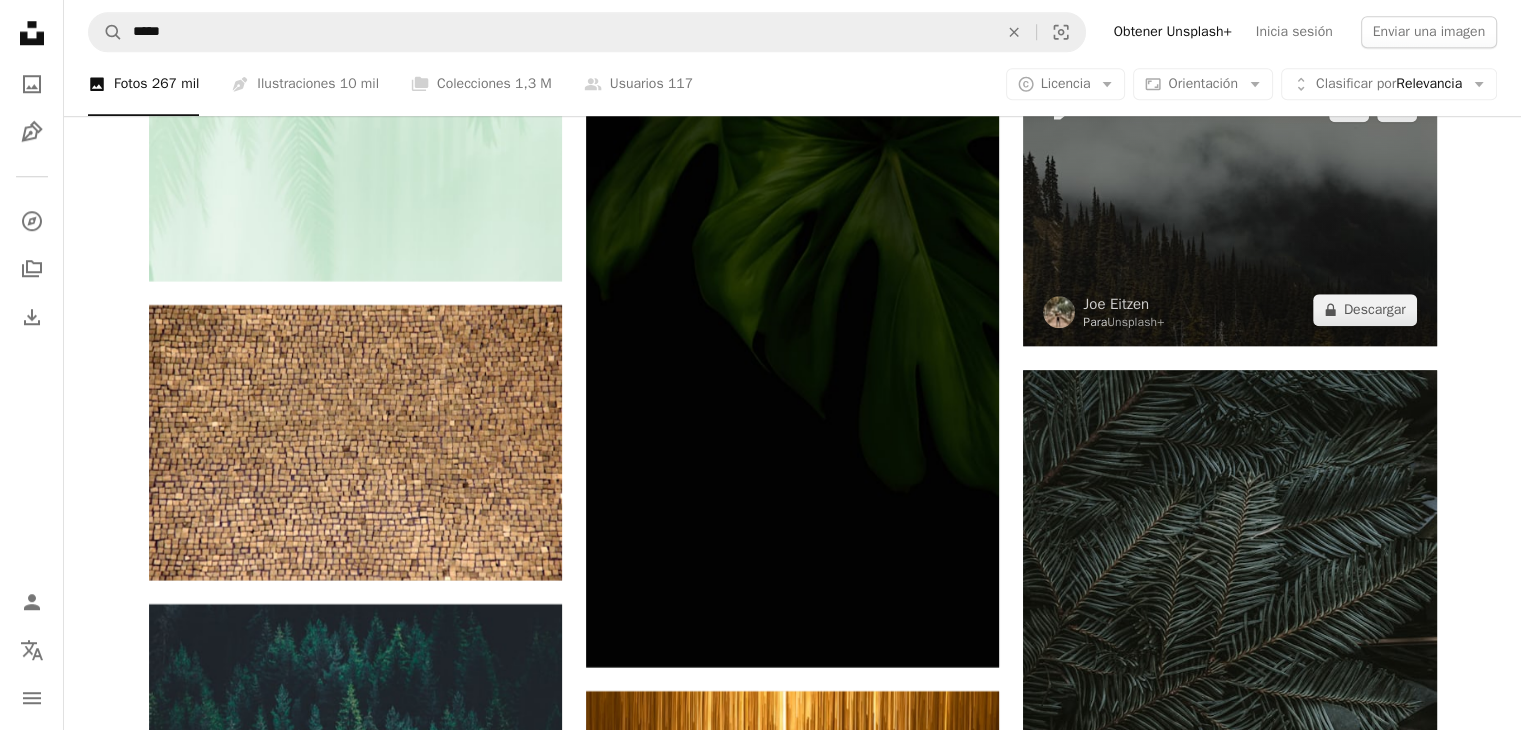 click at bounding box center (1229, 207) 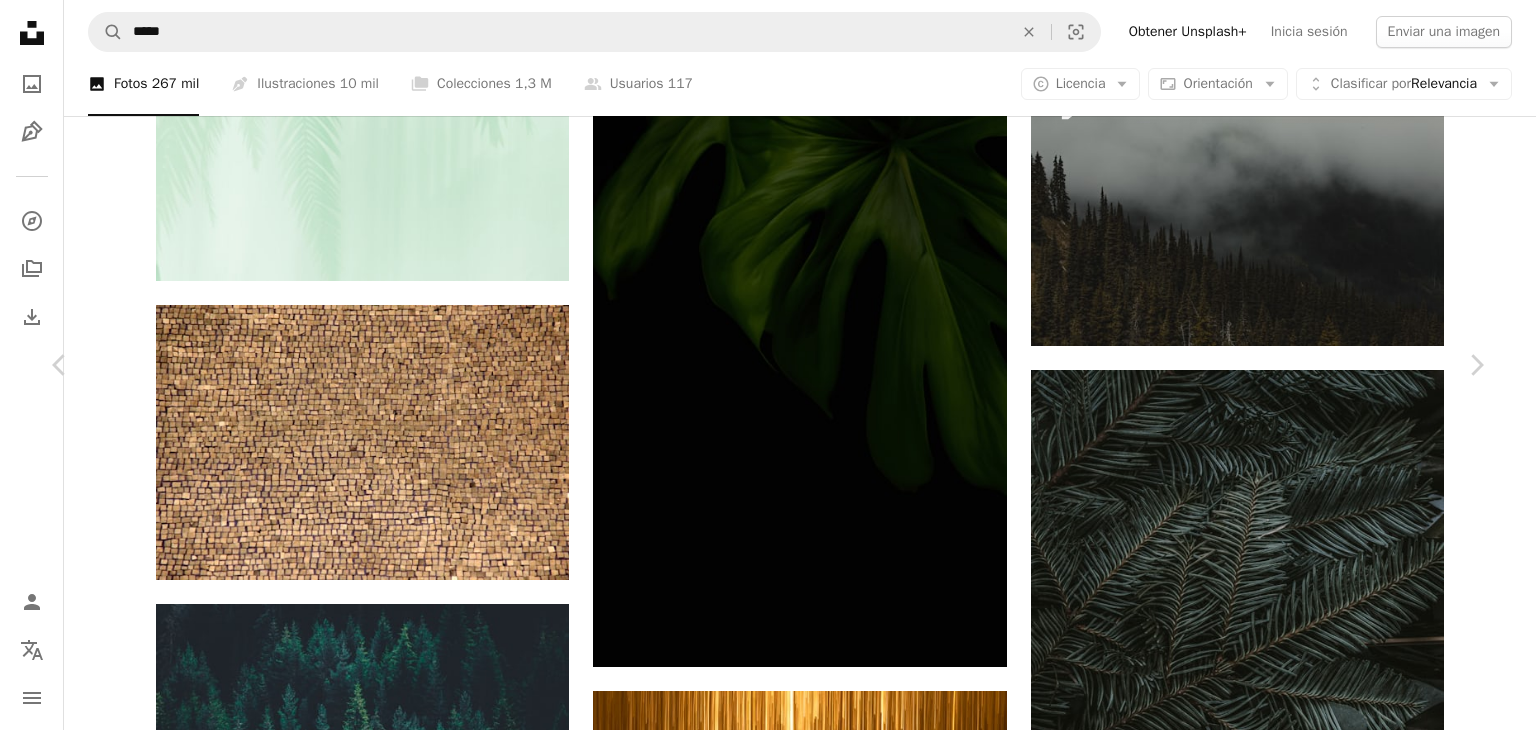 click on "An X shape" at bounding box center [20, 20] 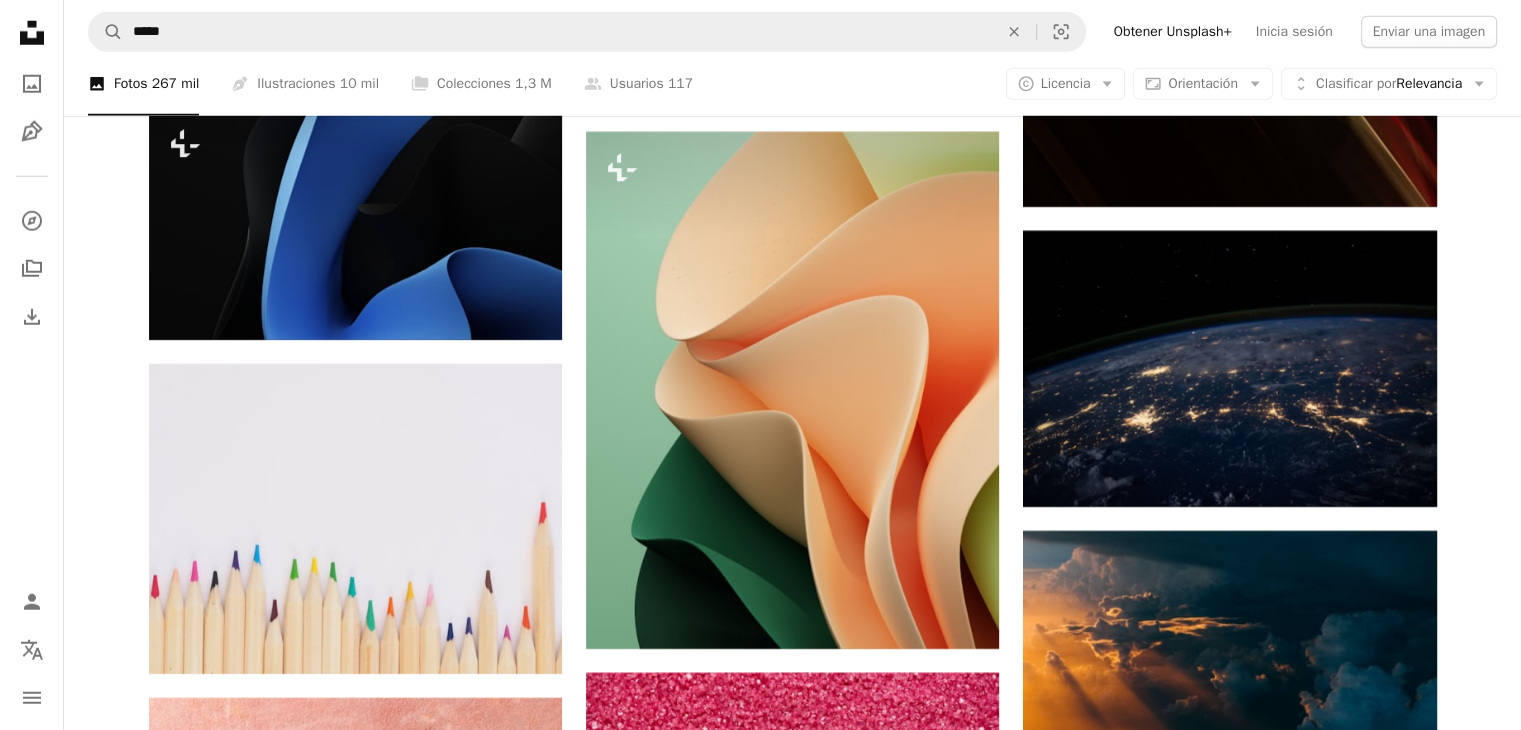 scroll, scrollTop: 28488, scrollLeft: 0, axis: vertical 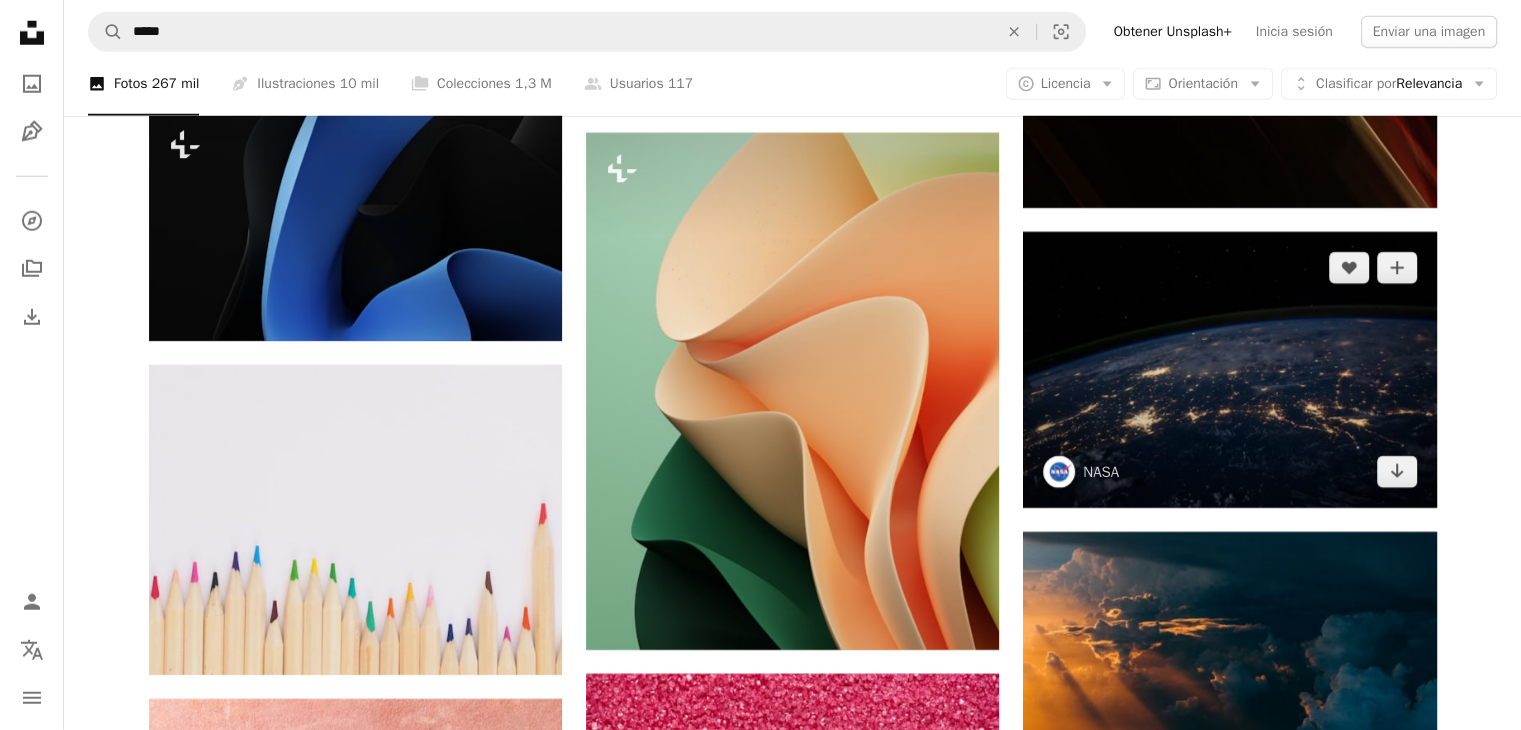 click at bounding box center (1229, 369) 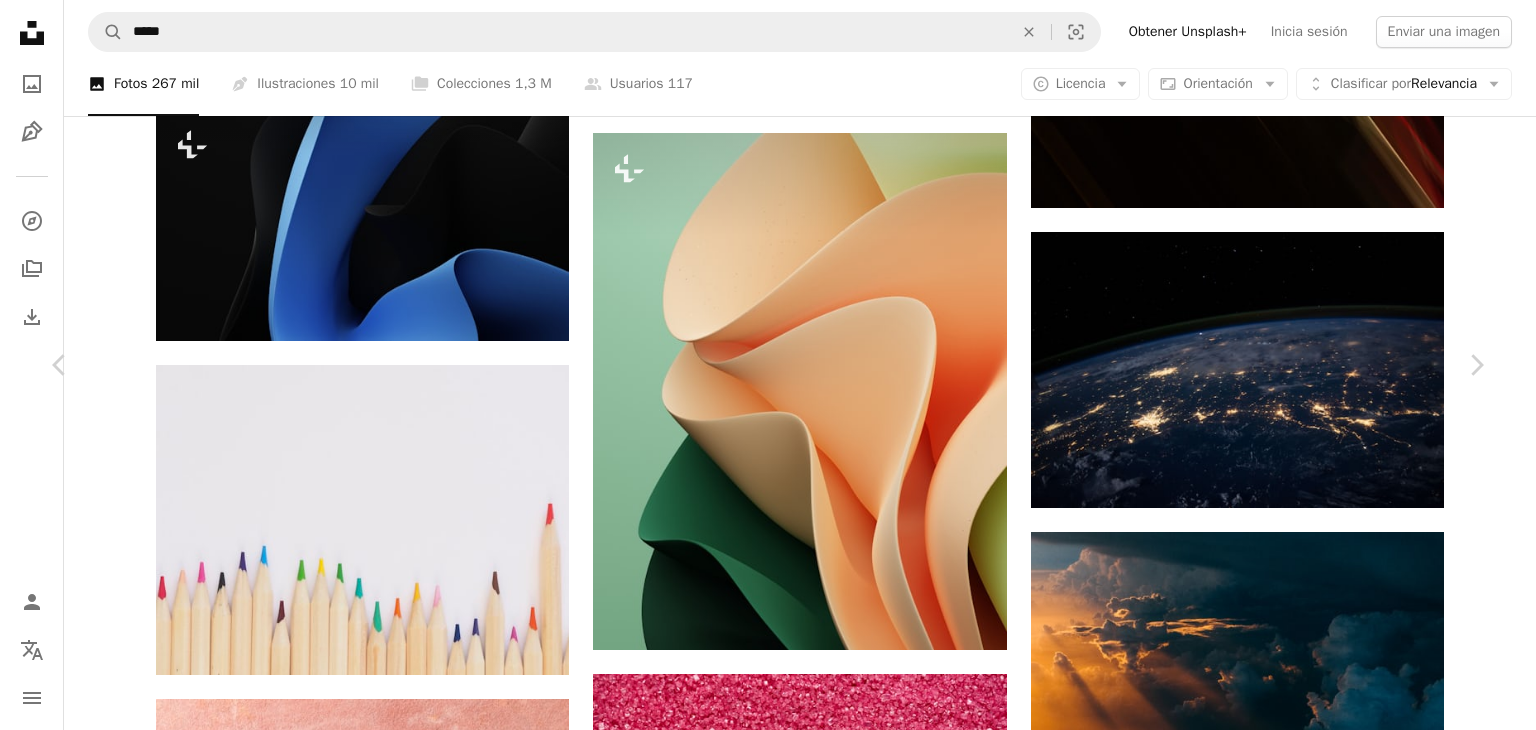 click on "Chevron down" 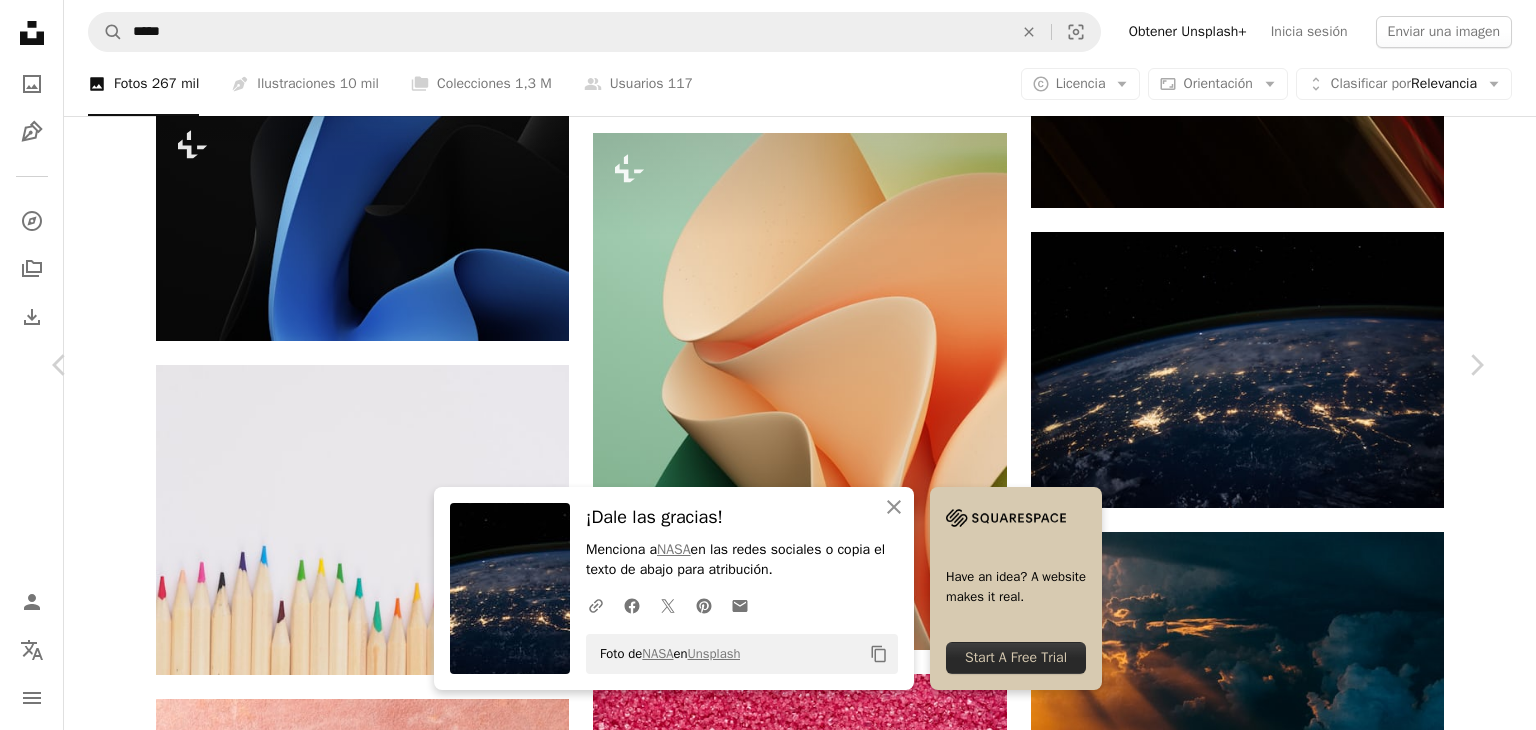 click on "An X shape" at bounding box center (20, 20) 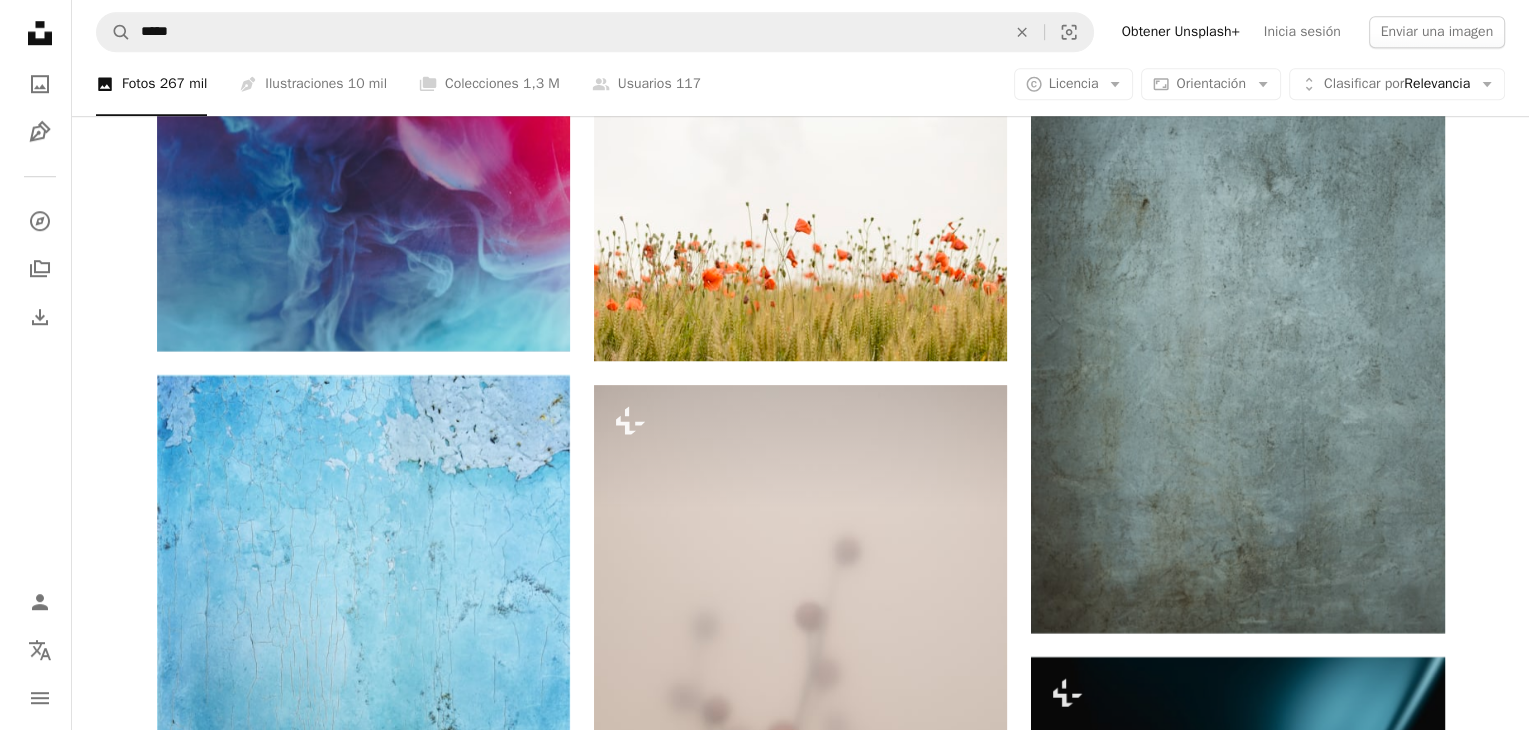 scroll, scrollTop: 40288, scrollLeft: 0, axis: vertical 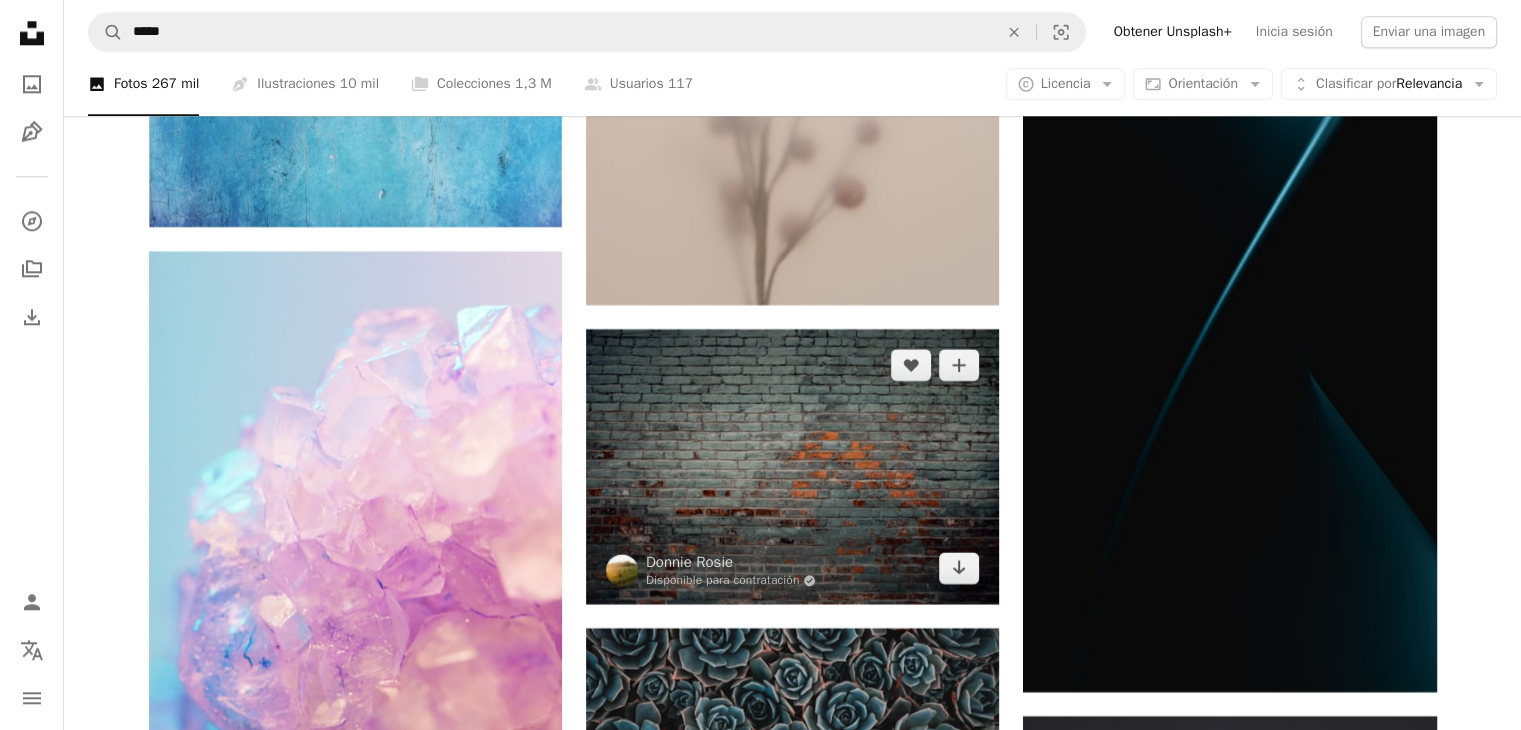 click at bounding box center [792, 466] 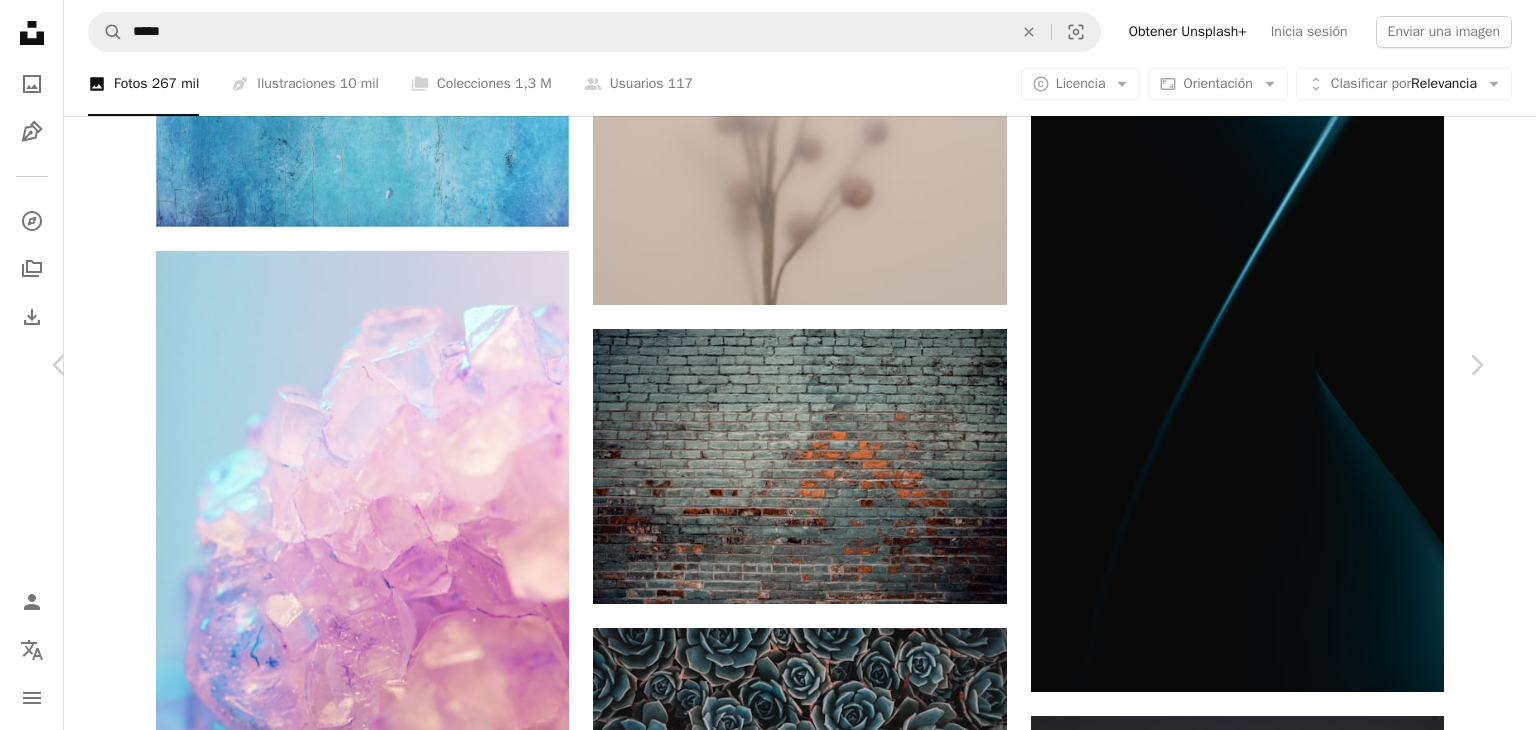 click on "Chevron down" 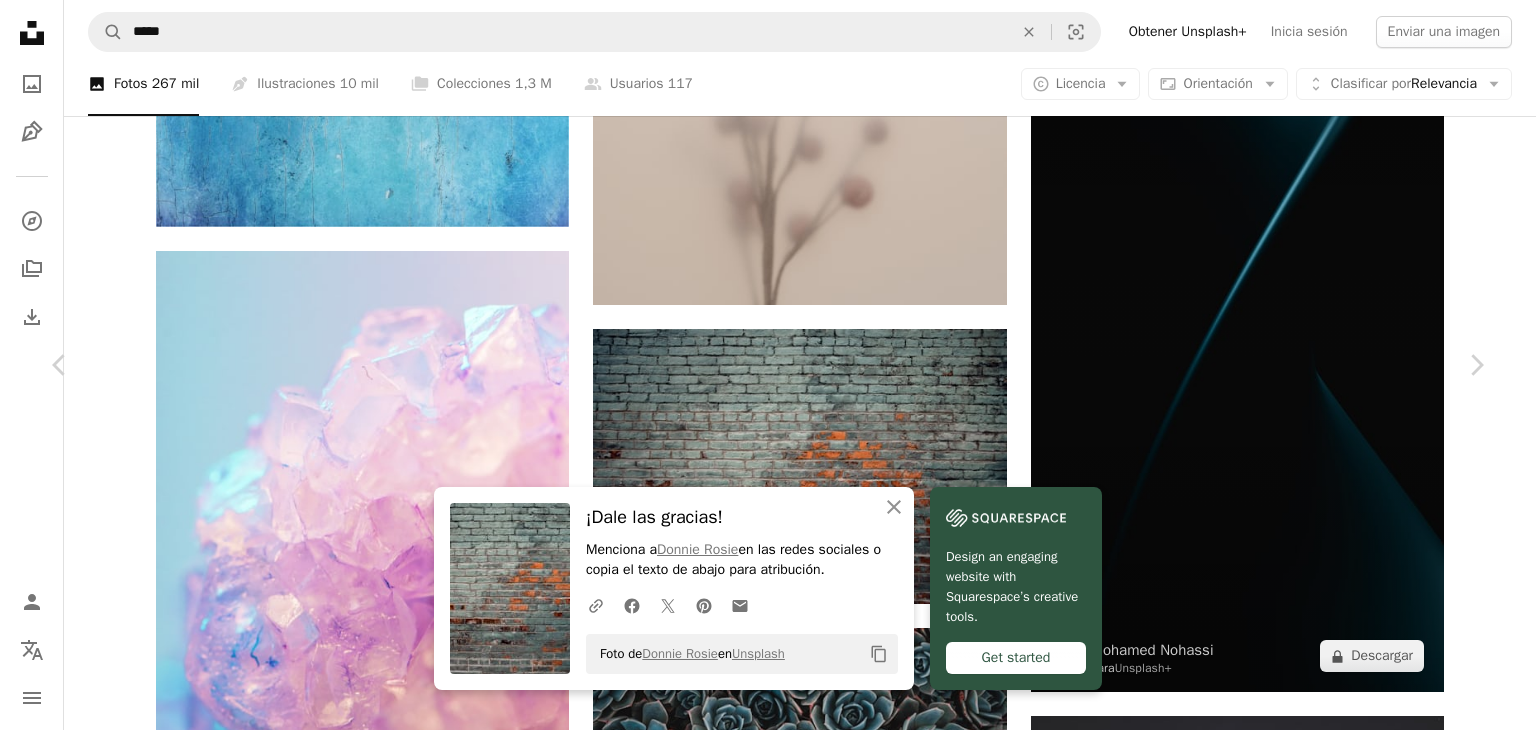 drag, startPoint x: 21, startPoint y: 17, endPoint x: 1148, endPoint y: 393, distance: 1188.0677 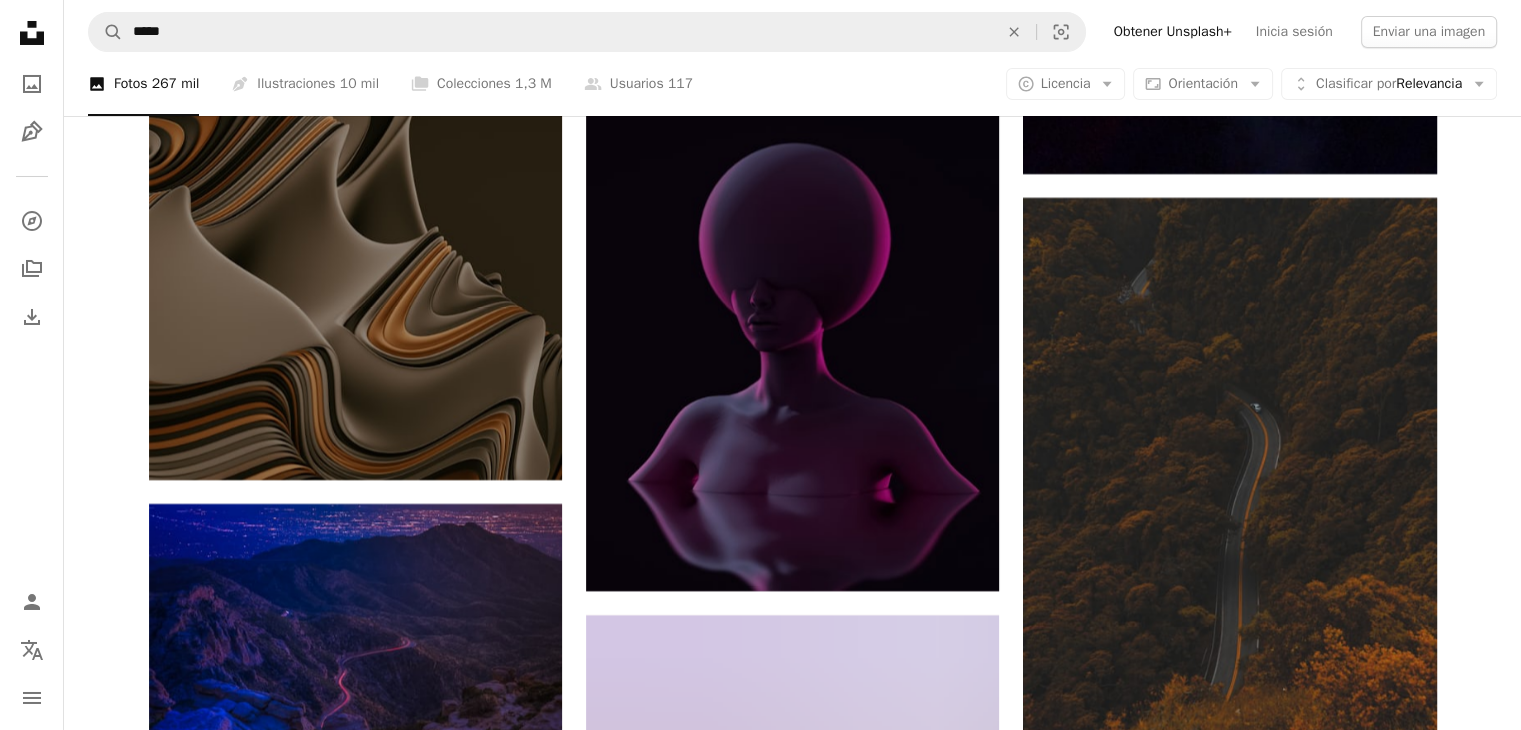 scroll, scrollTop: 60688, scrollLeft: 0, axis: vertical 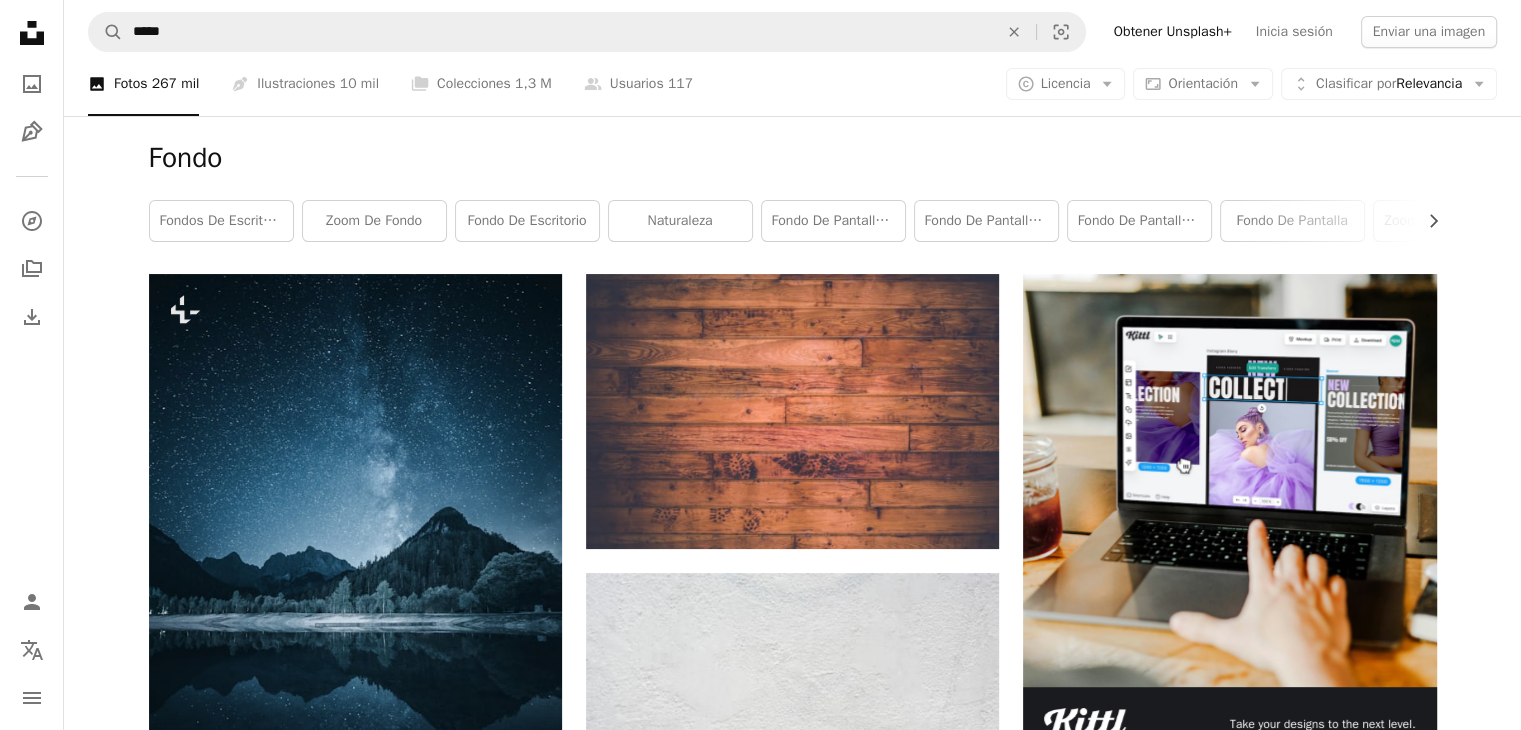 click on "Unsplash logo Página de inicio de Unsplash" 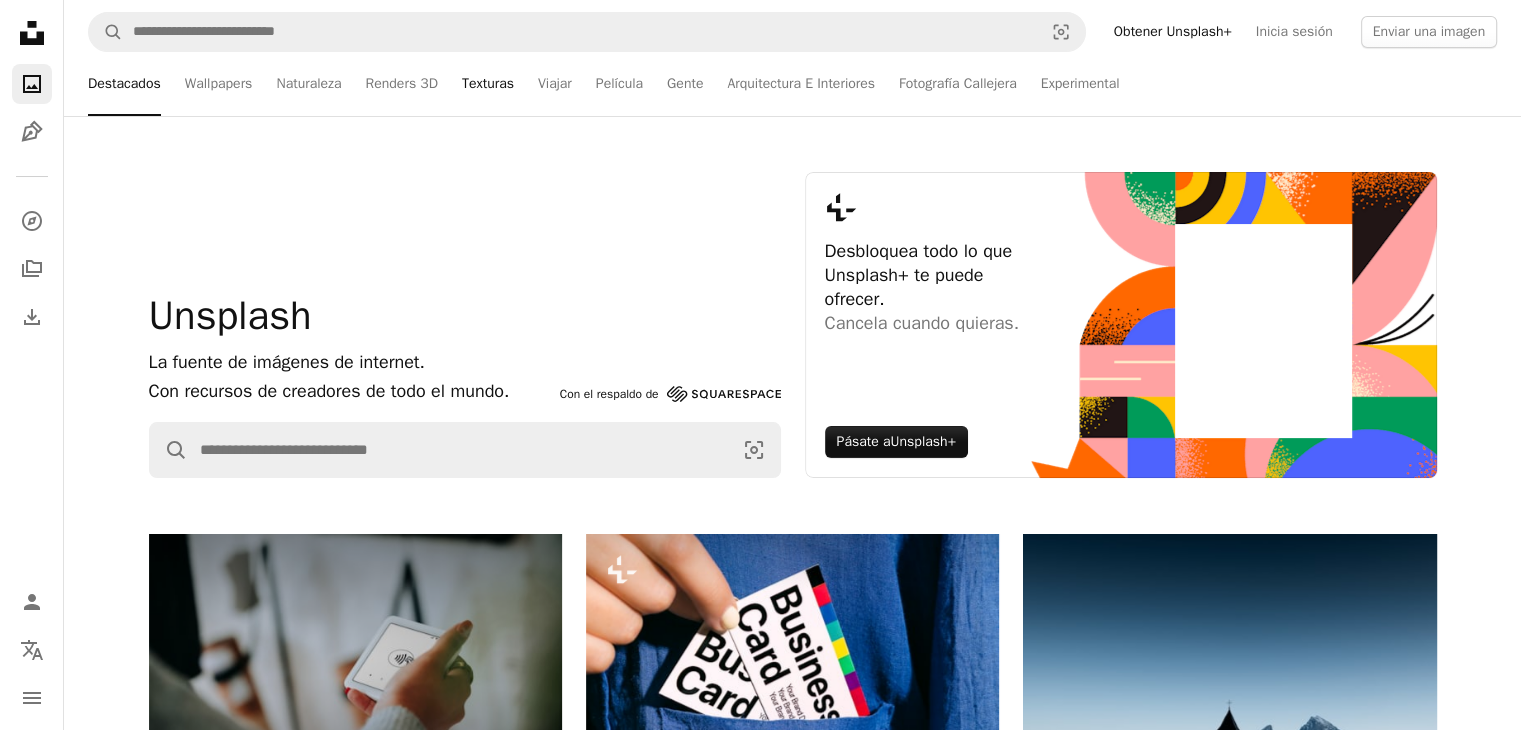 click on "Texturas" at bounding box center [488, 84] 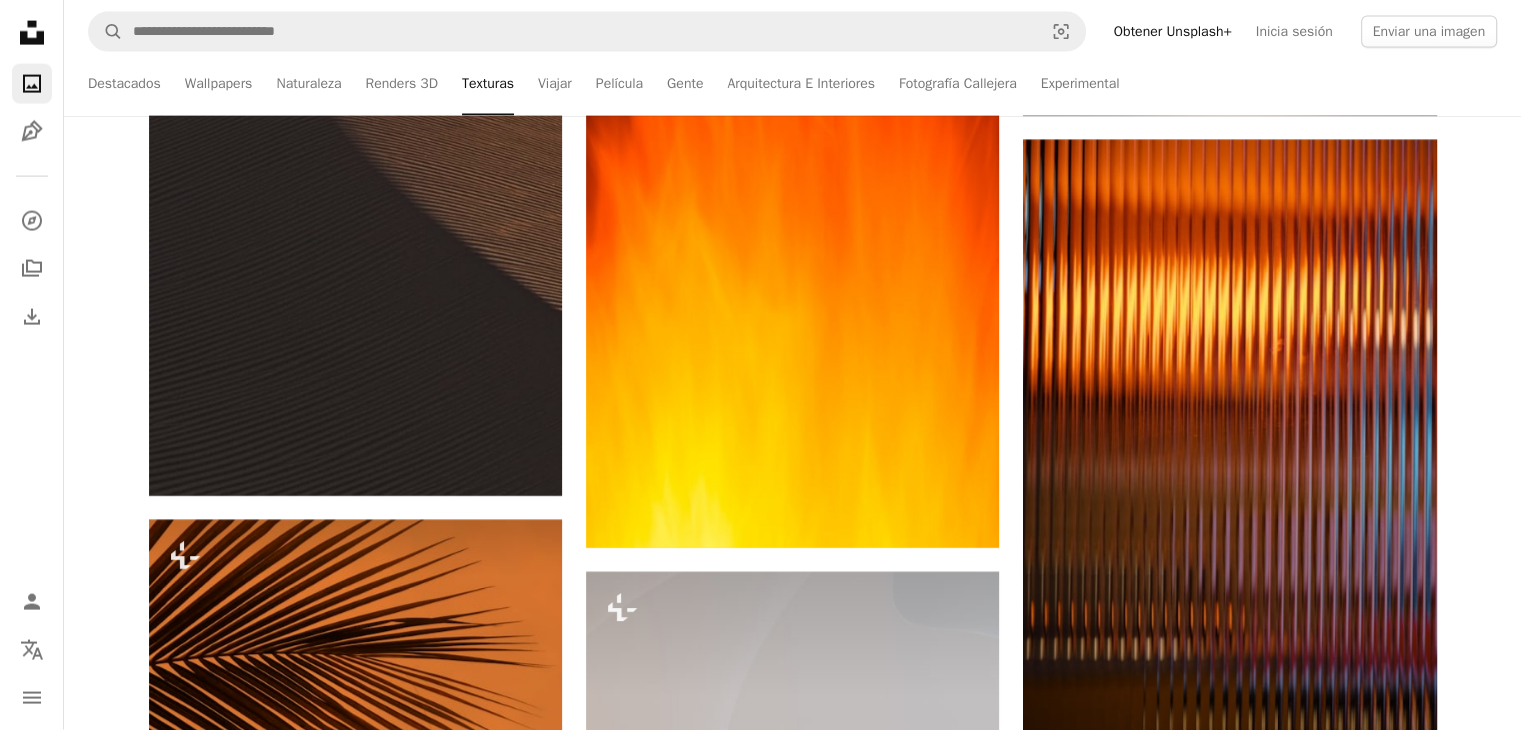 scroll, scrollTop: 4600, scrollLeft: 0, axis: vertical 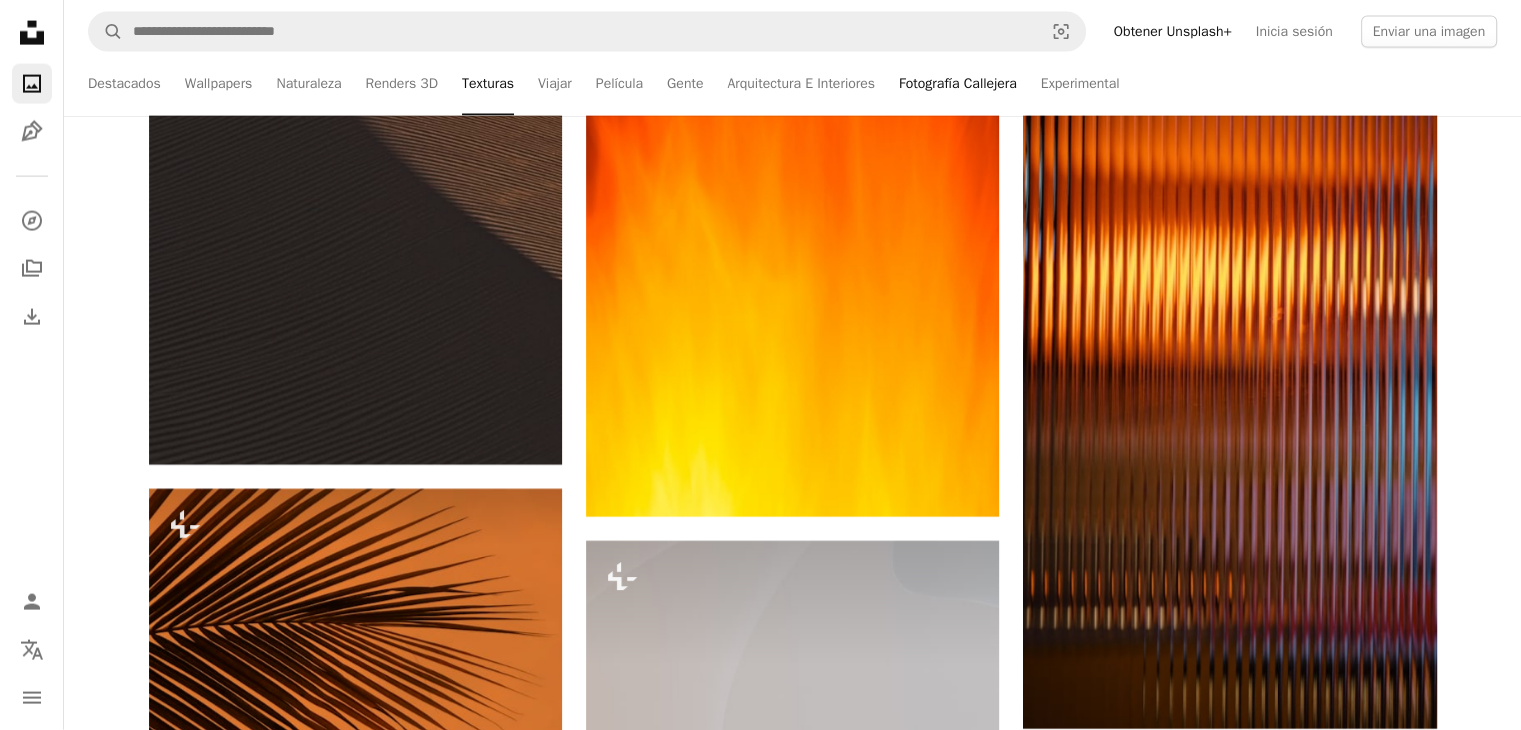 click on "Fotografía Callejera" at bounding box center [958, 84] 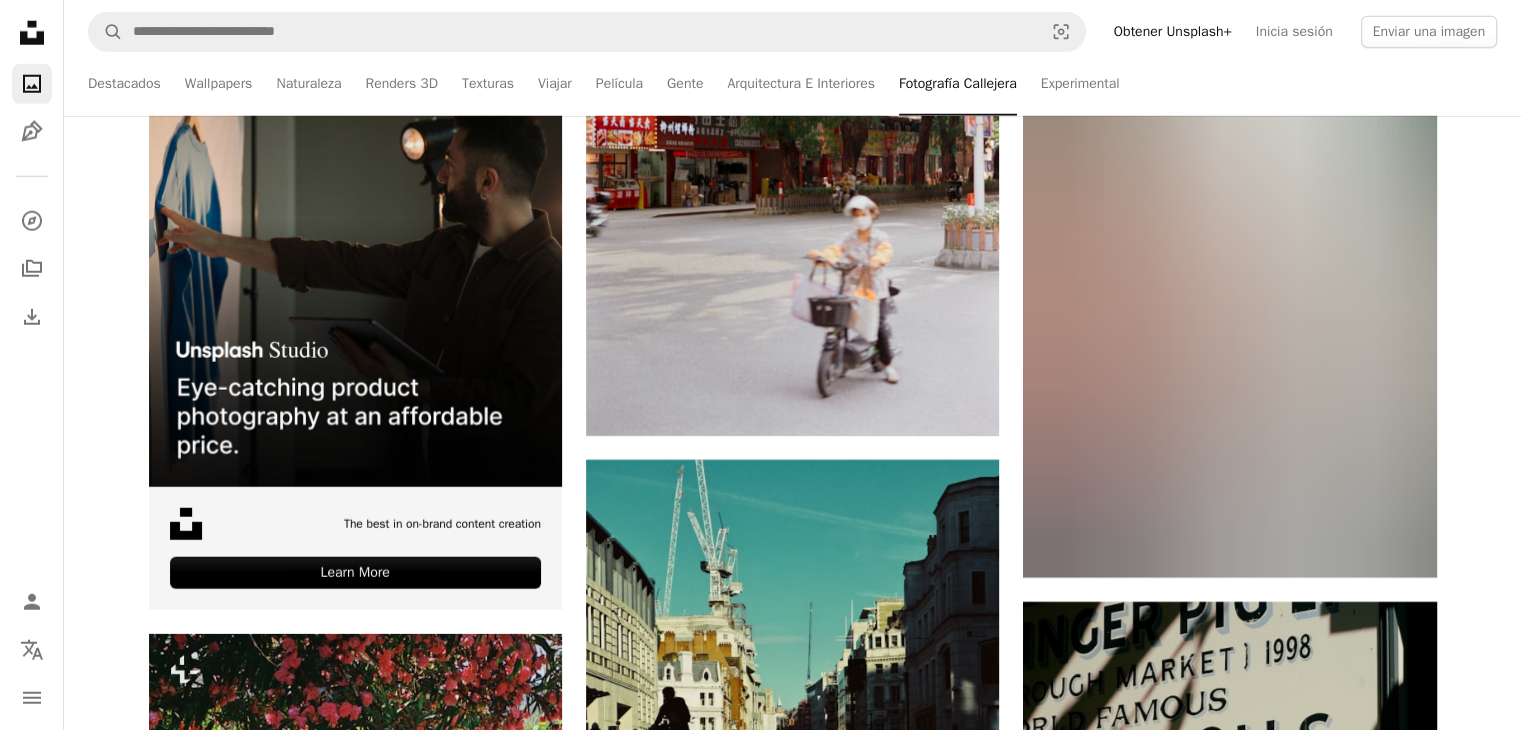 scroll, scrollTop: 5600, scrollLeft: 0, axis: vertical 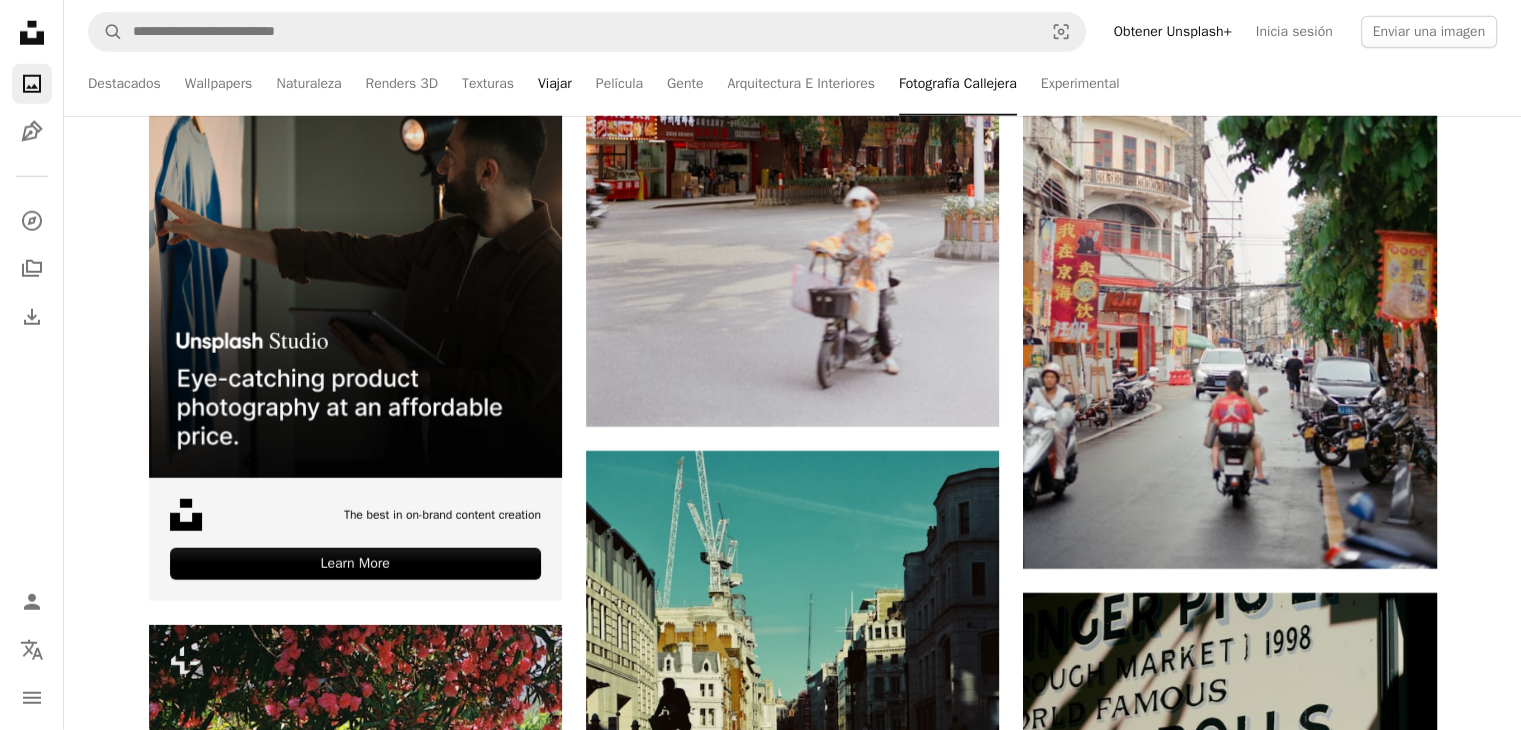 click on "Viajar" at bounding box center [555, 84] 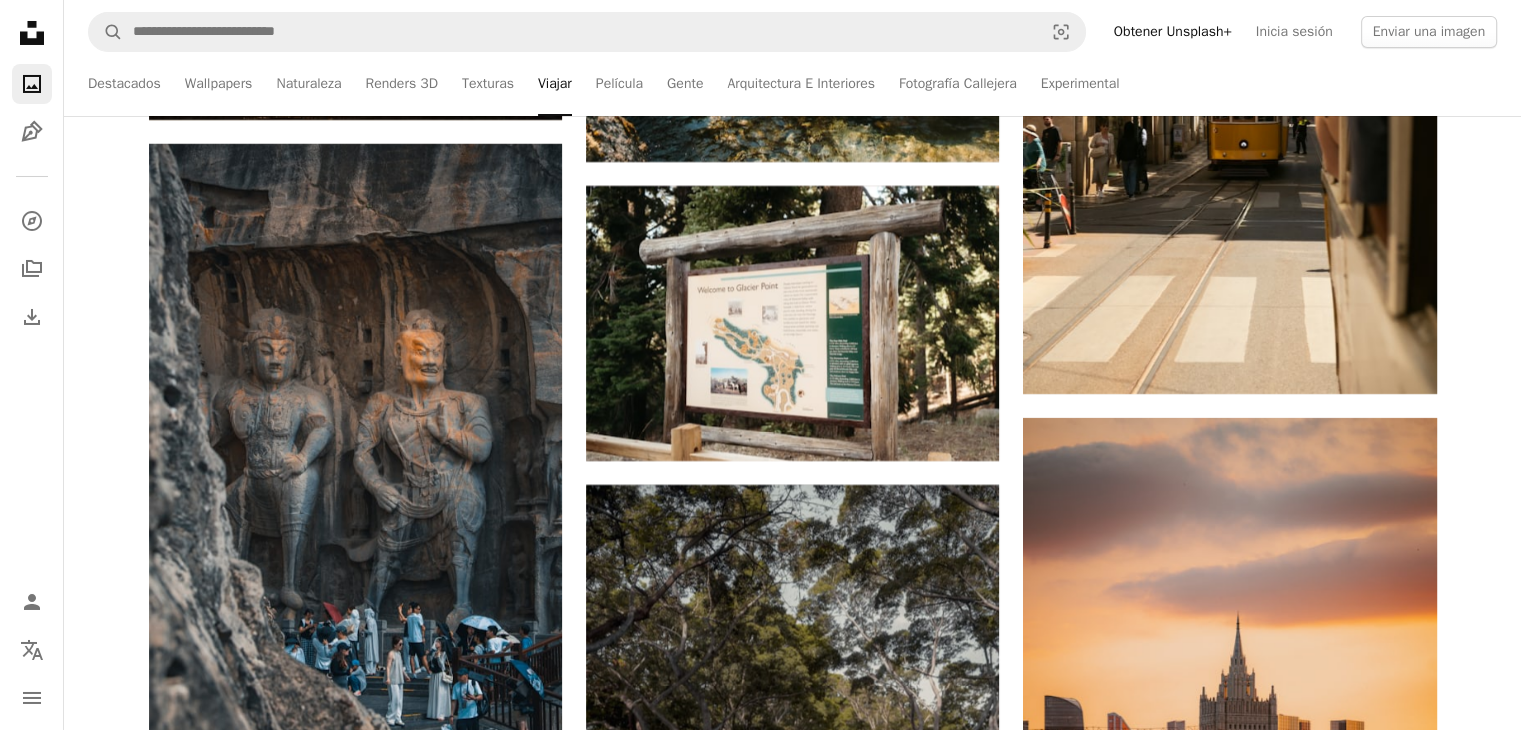 scroll, scrollTop: 7800, scrollLeft: 0, axis: vertical 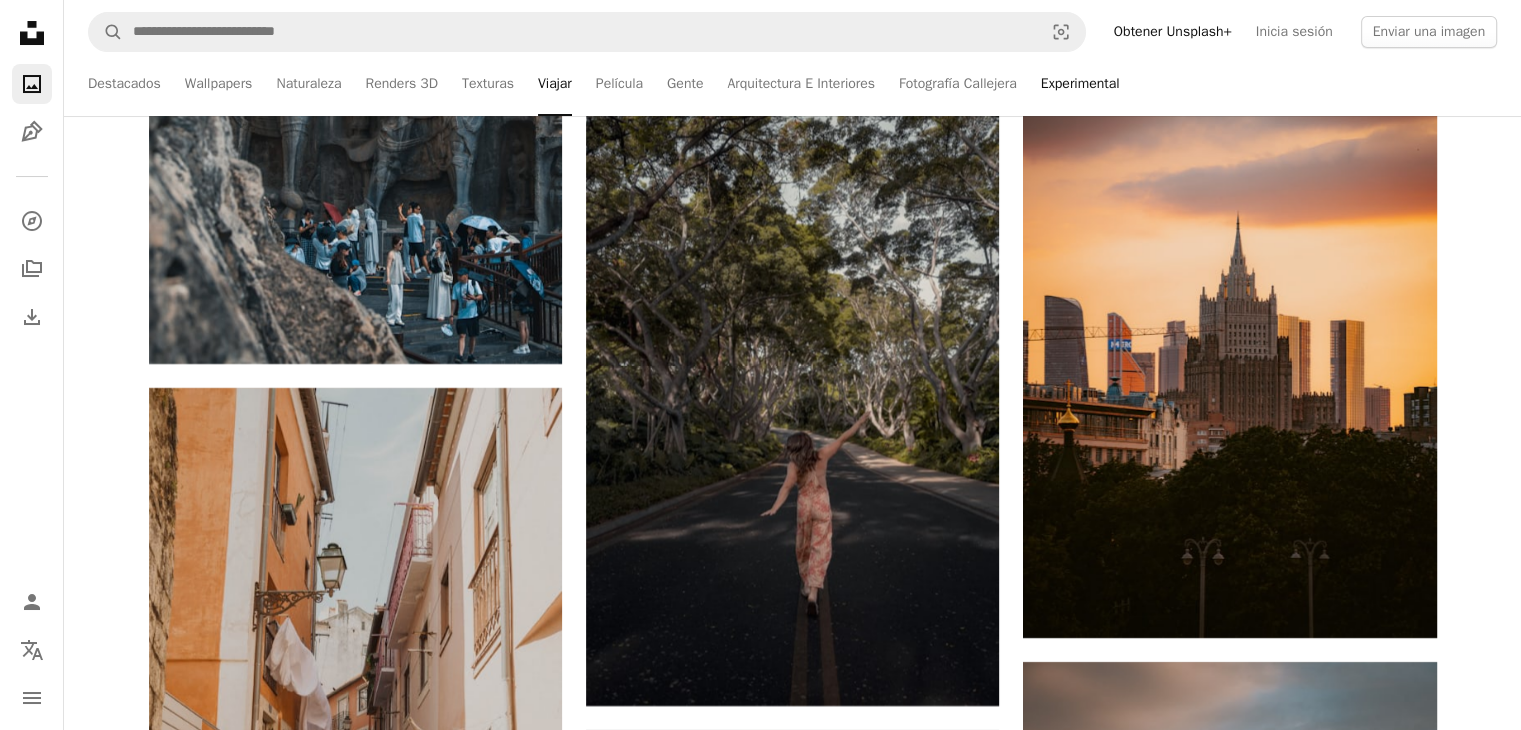 click on "Experimental" at bounding box center (1080, 84) 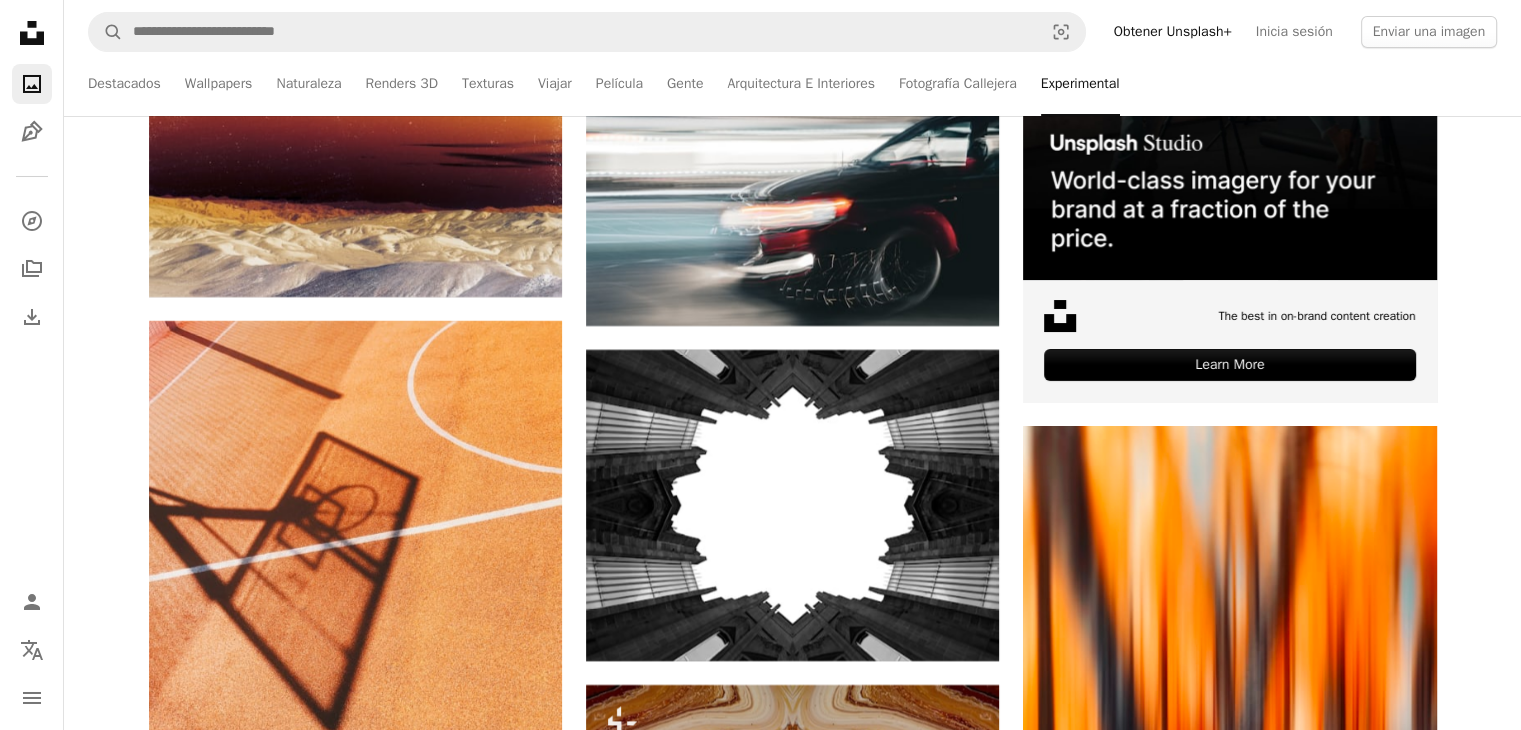 scroll, scrollTop: 7700, scrollLeft: 0, axis: vertical 